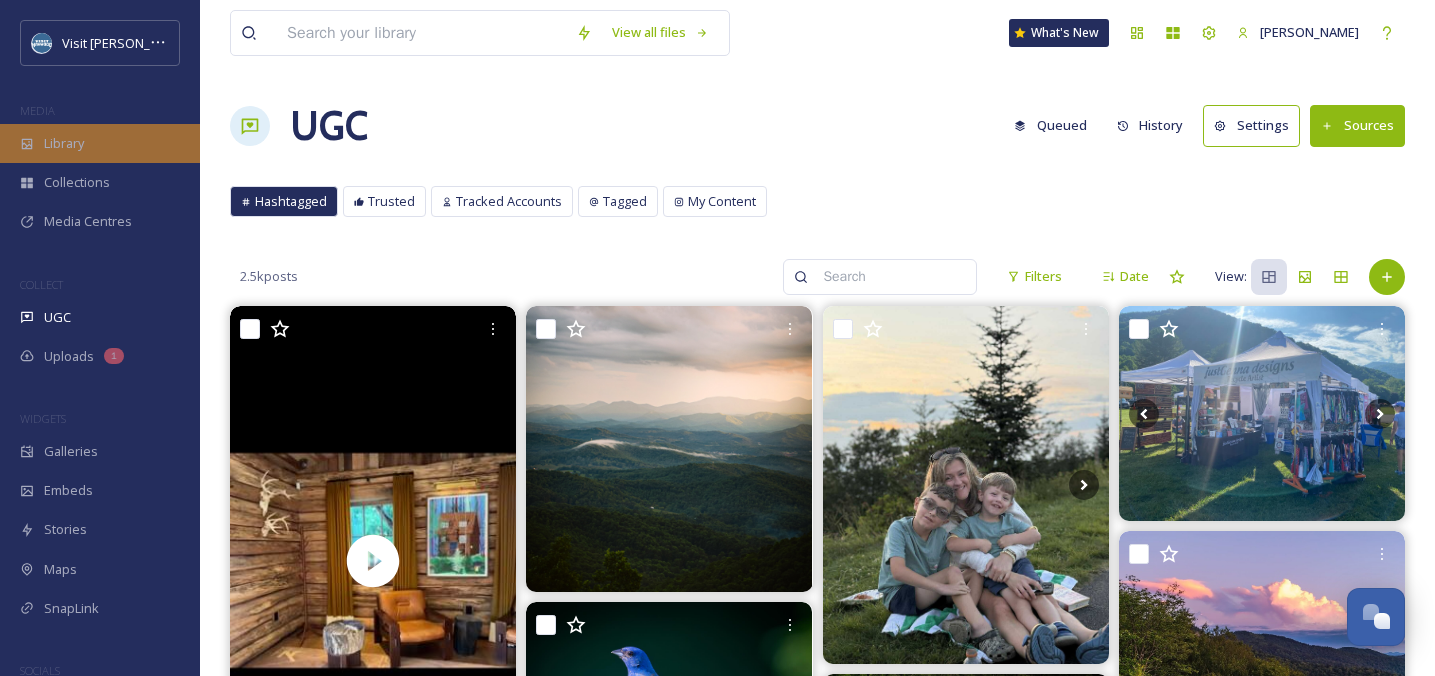 scroll, scrollTop: 15920, scrollLeft: 0, axis: vertical 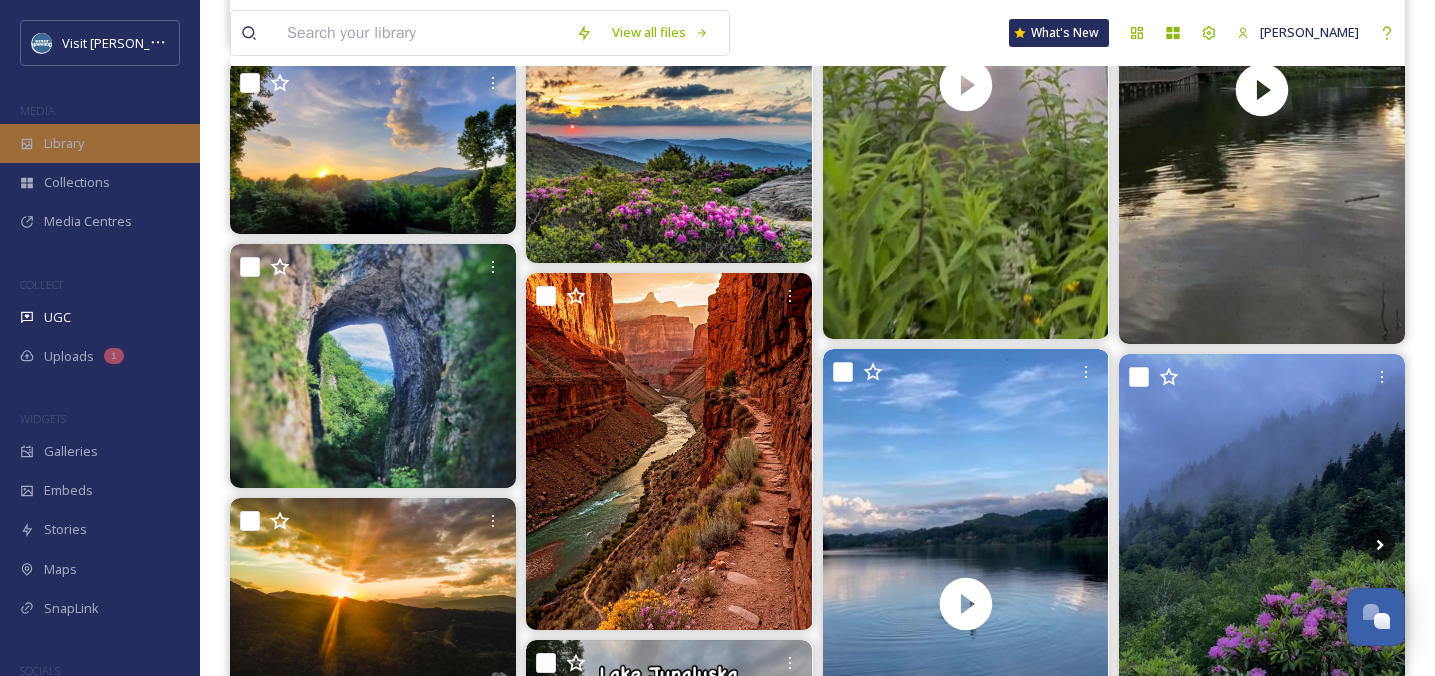 click on "Library" at bounding box center (100, 143) 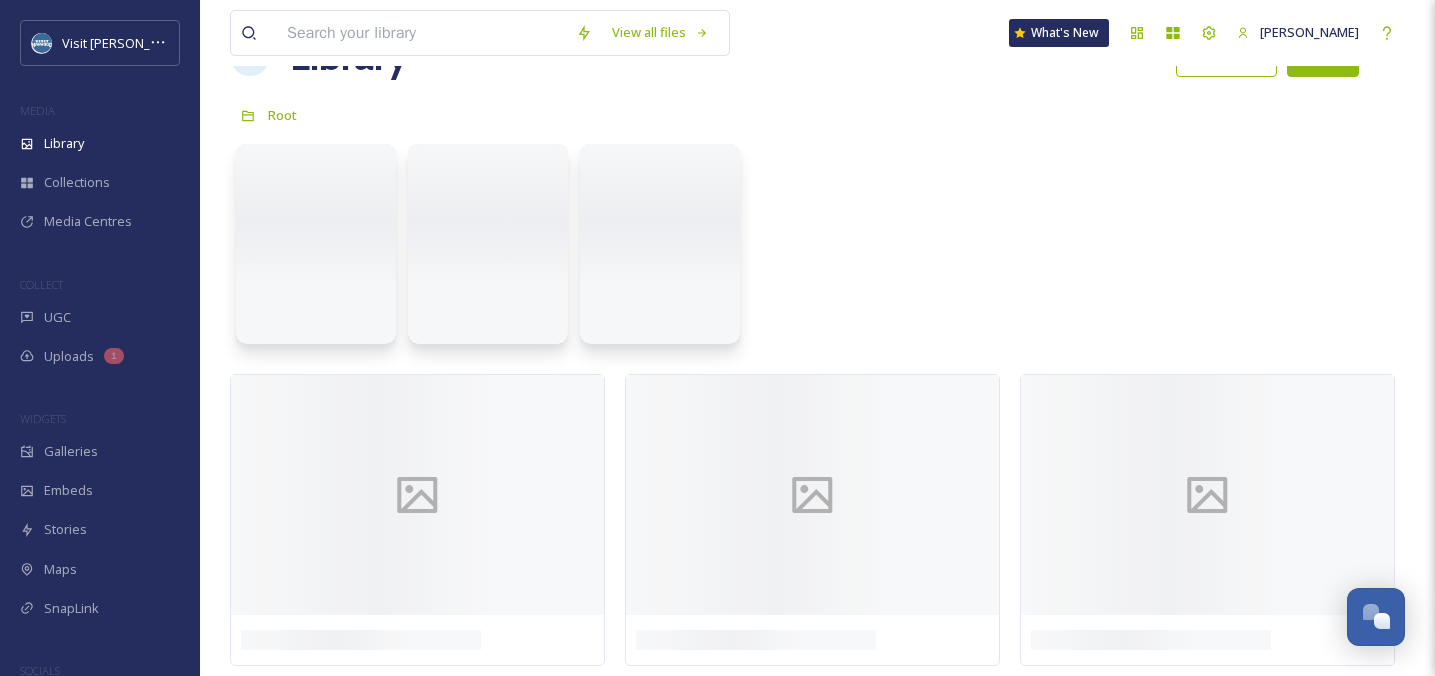 scroll, scrollTop: 0, scrollLeft: 0, axis: both 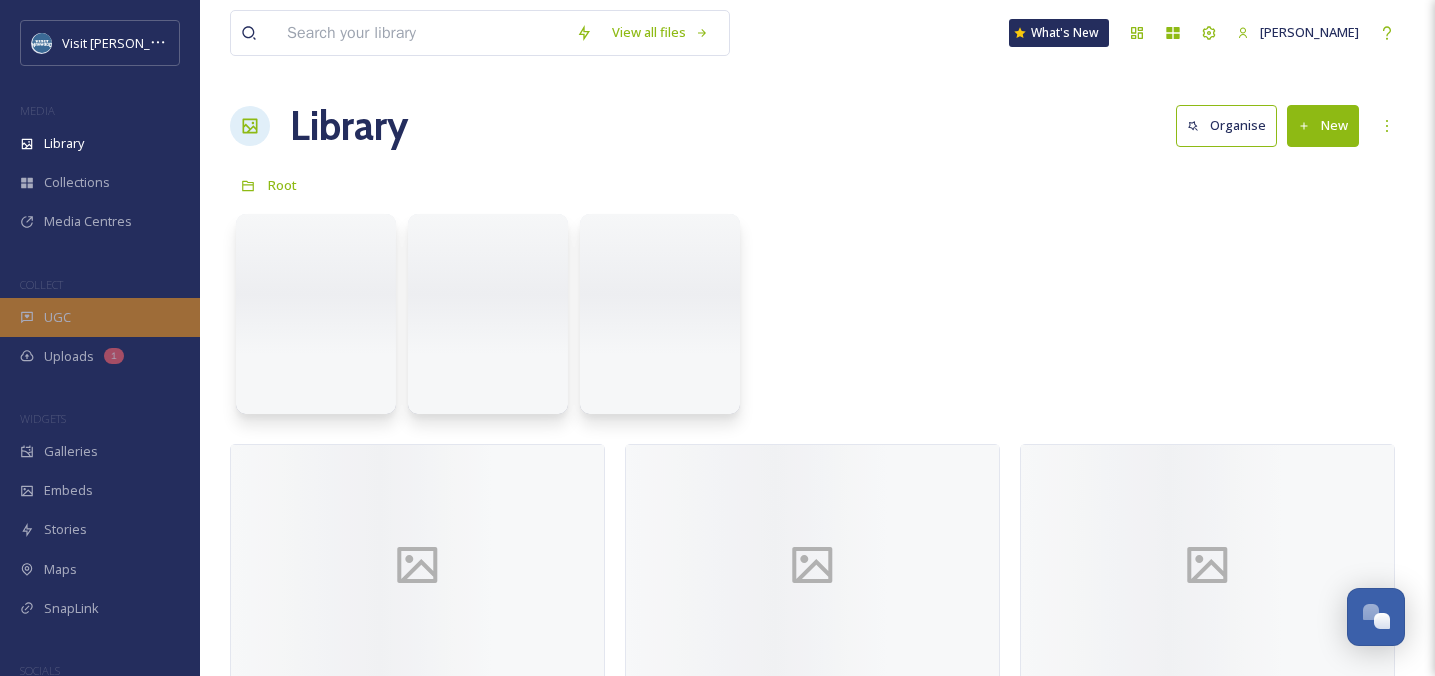 click on "UGC" at bounding box center [100, 317] 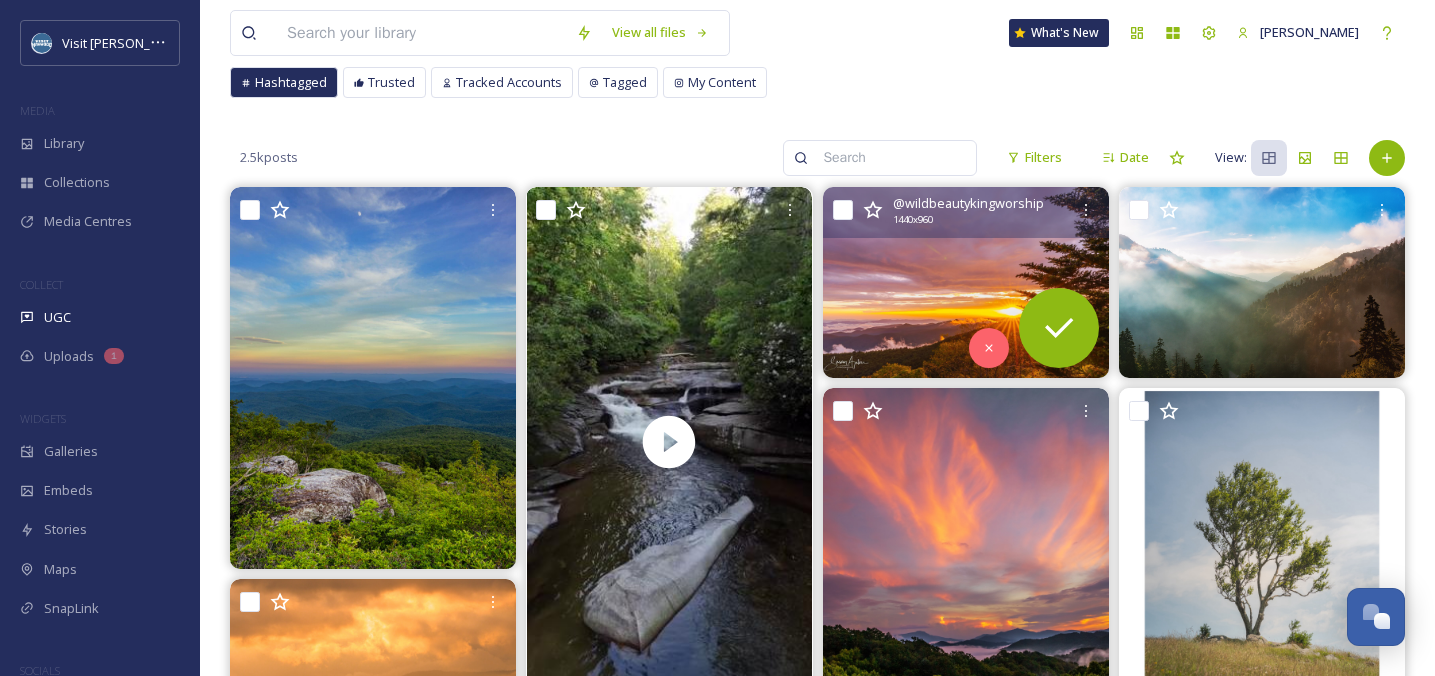 scroll, scrollTop: 150, scrollLeft: 0, axis: vertical 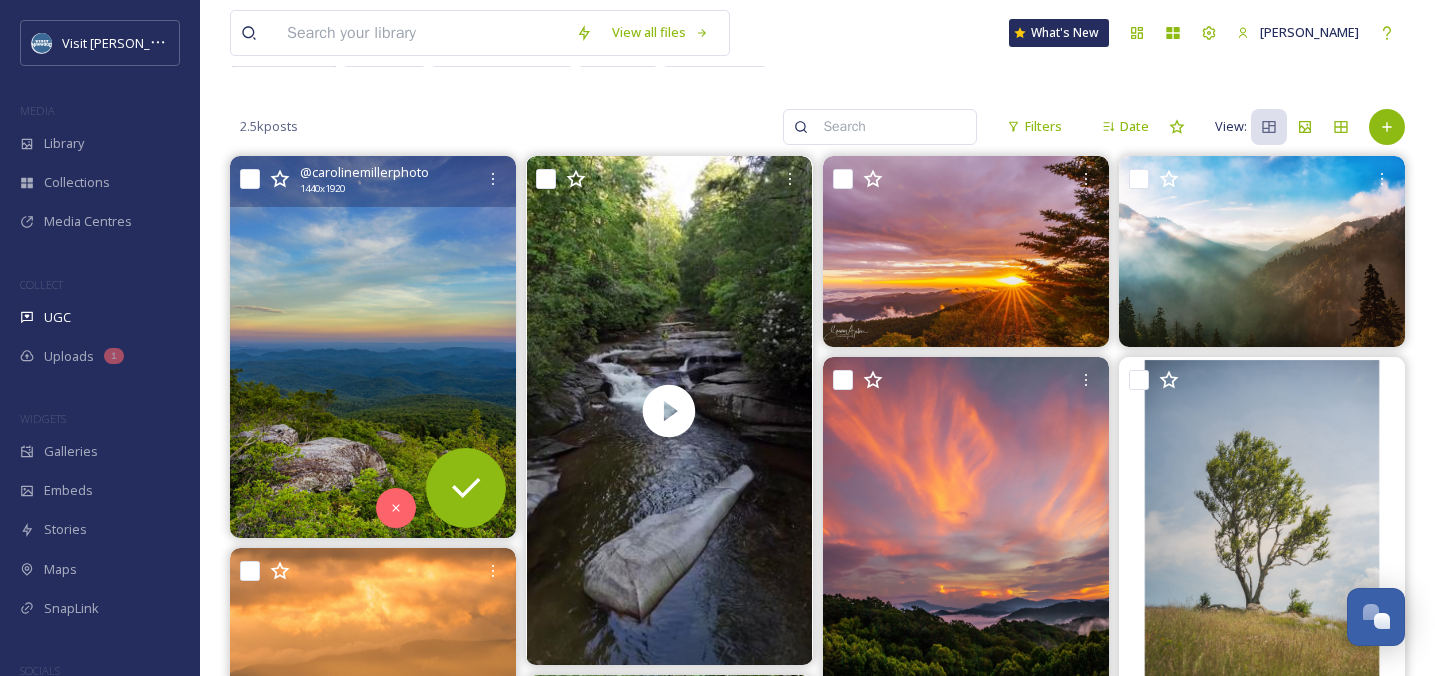 click at bounding box center [373, 346] 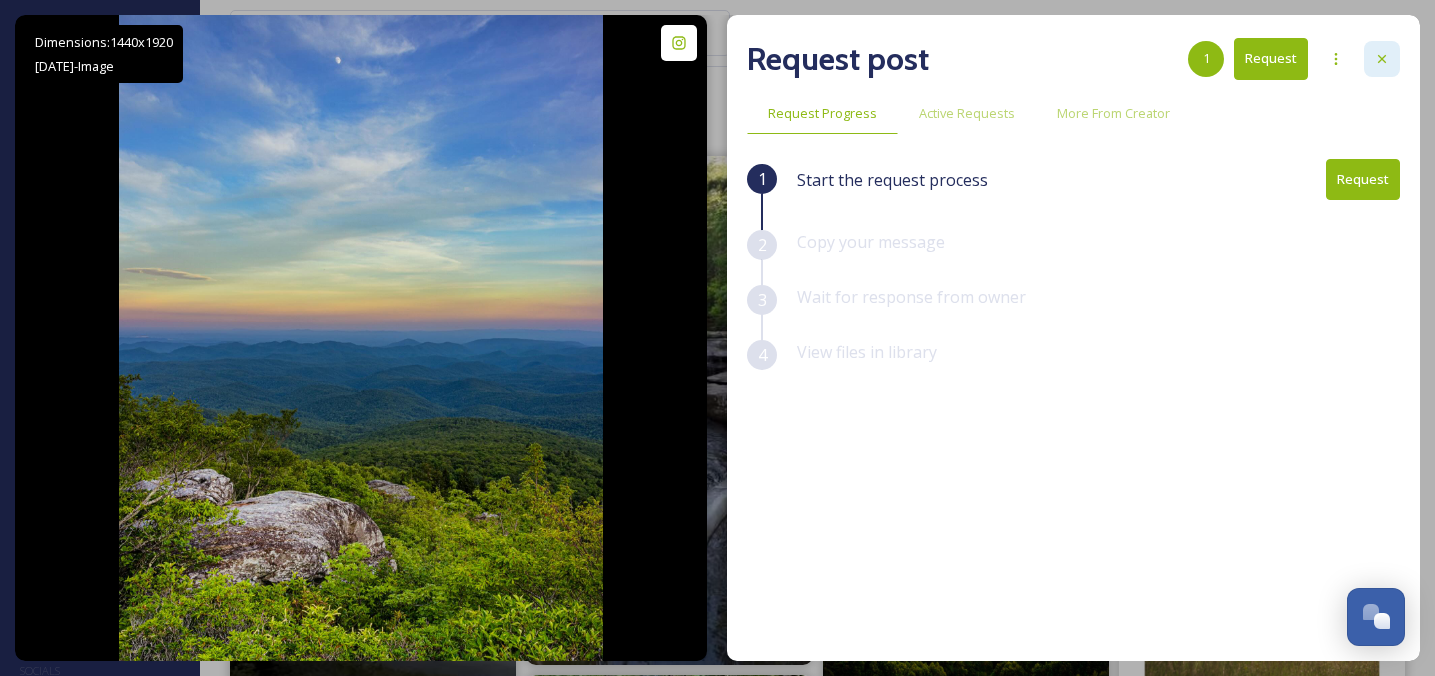 click at bounding box center [1382, 59] 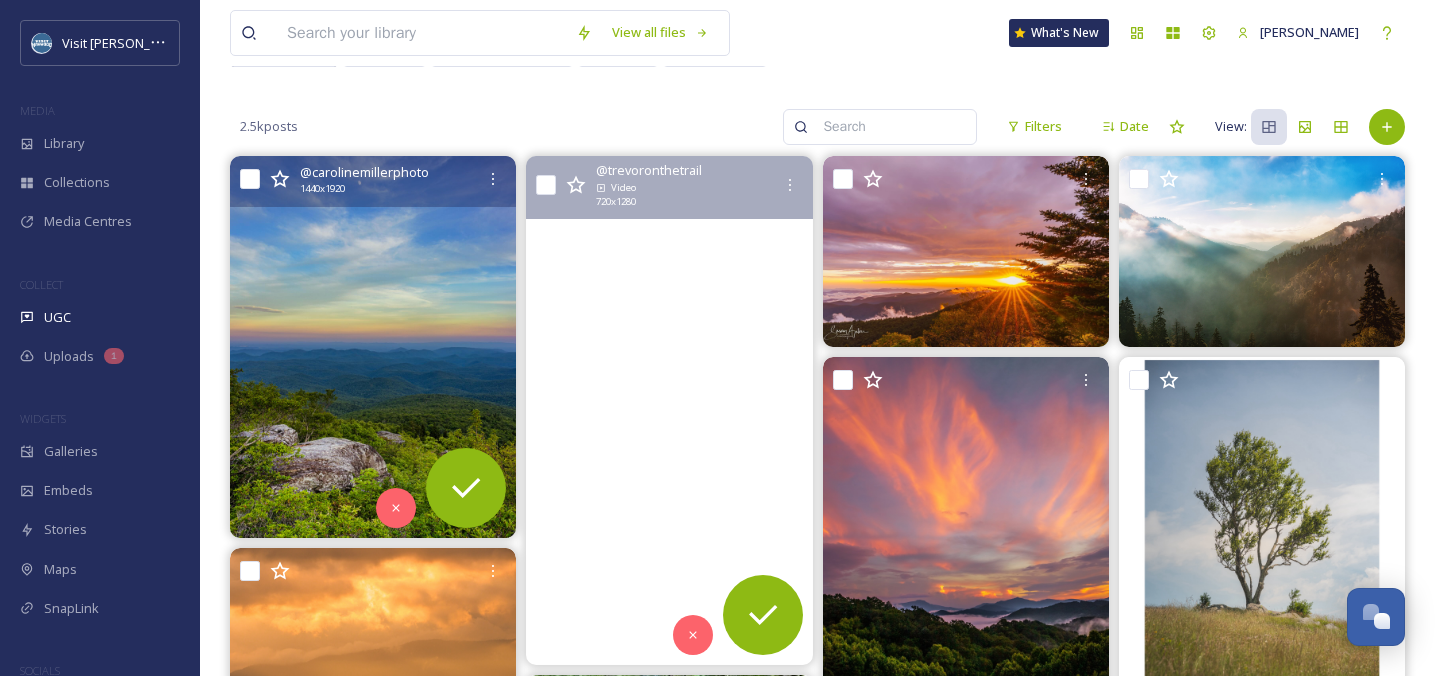 click at bounding box center (669, 410) 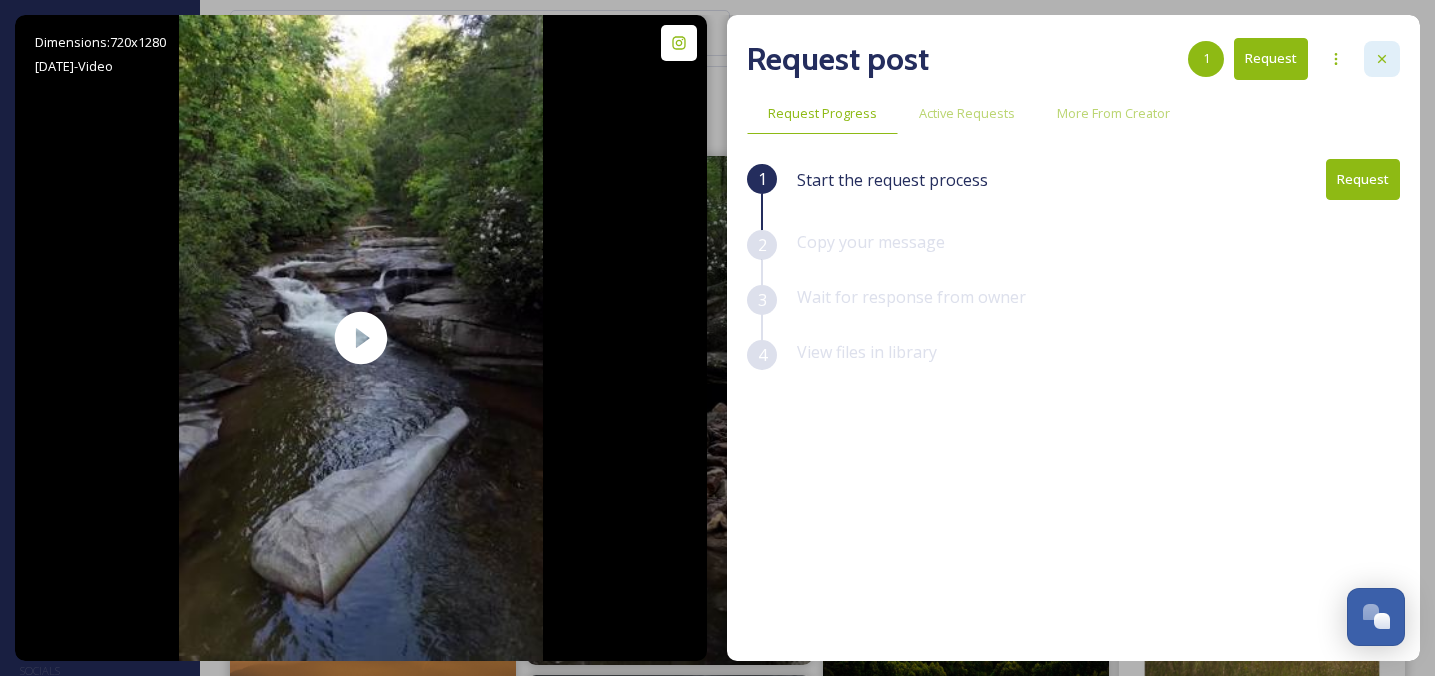 click at bounding box center [1382, 59] 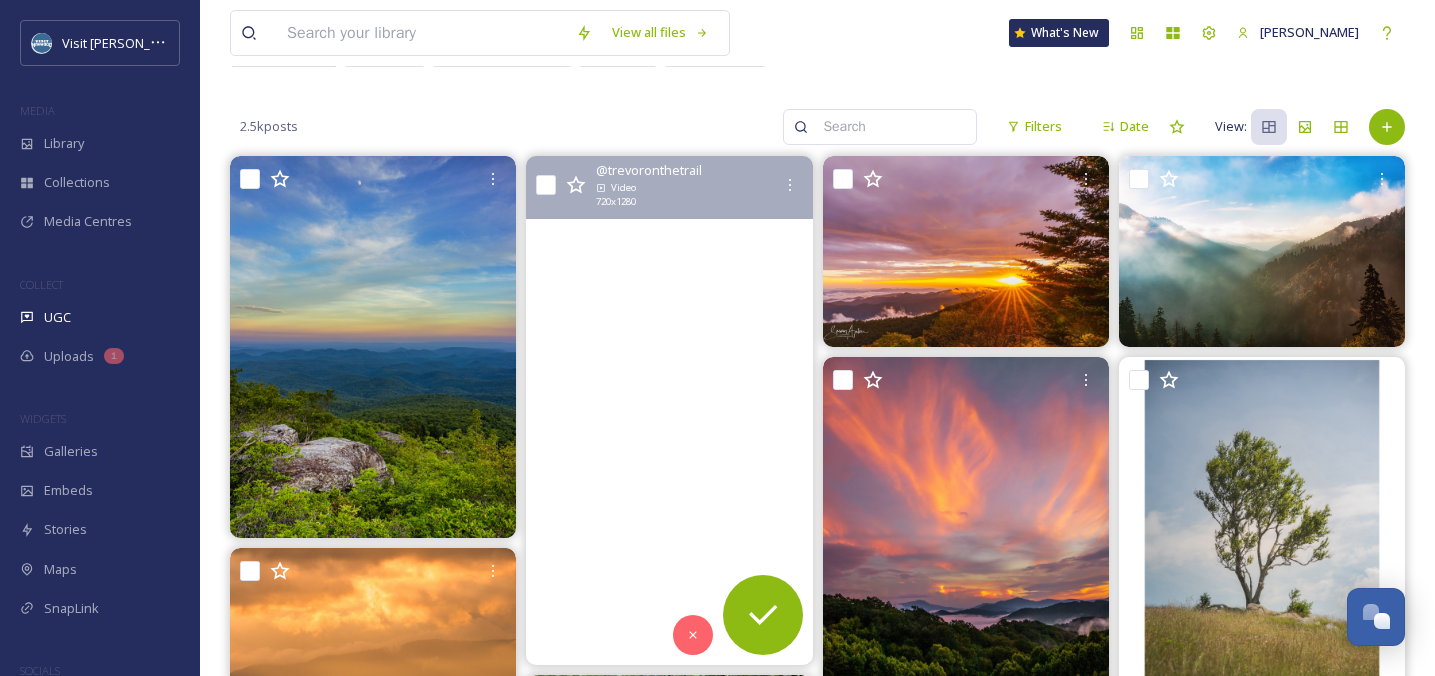 click at bounding box center [669, 410] 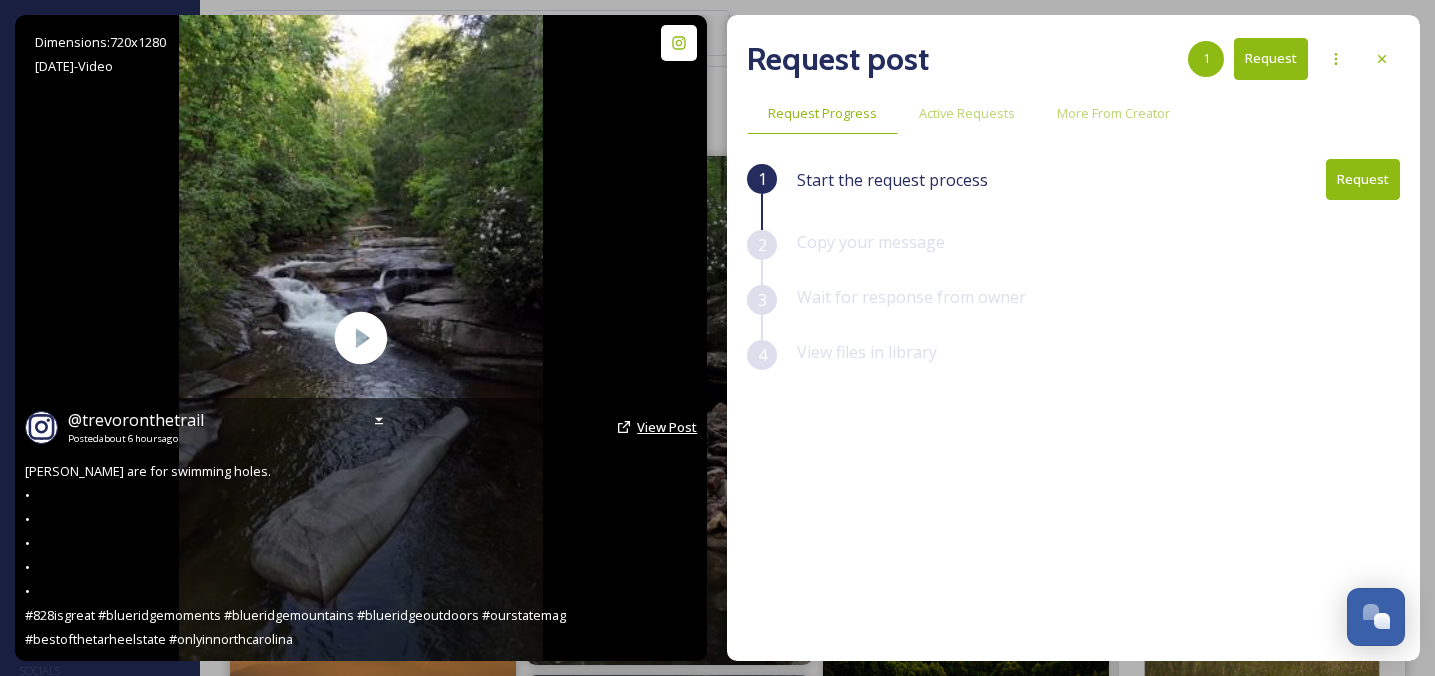 click on "View Post" at bounding box center [667, 427] 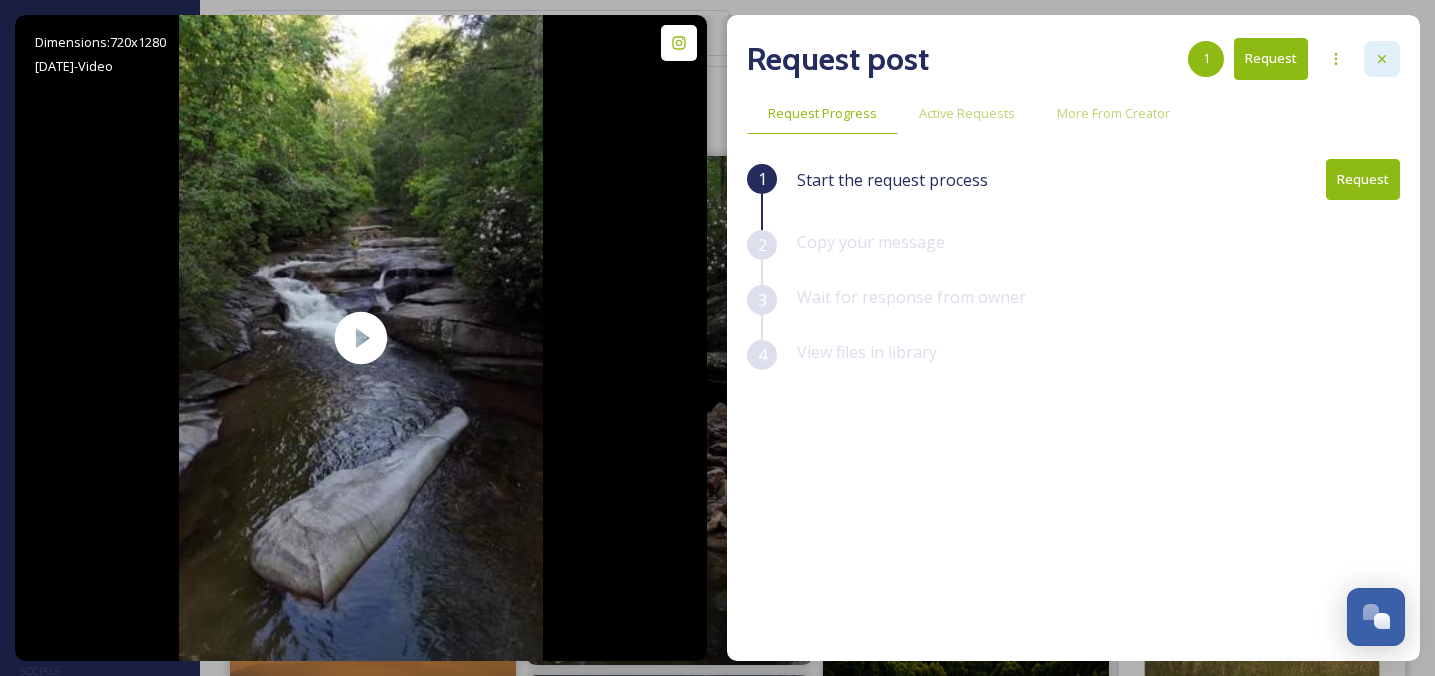 click 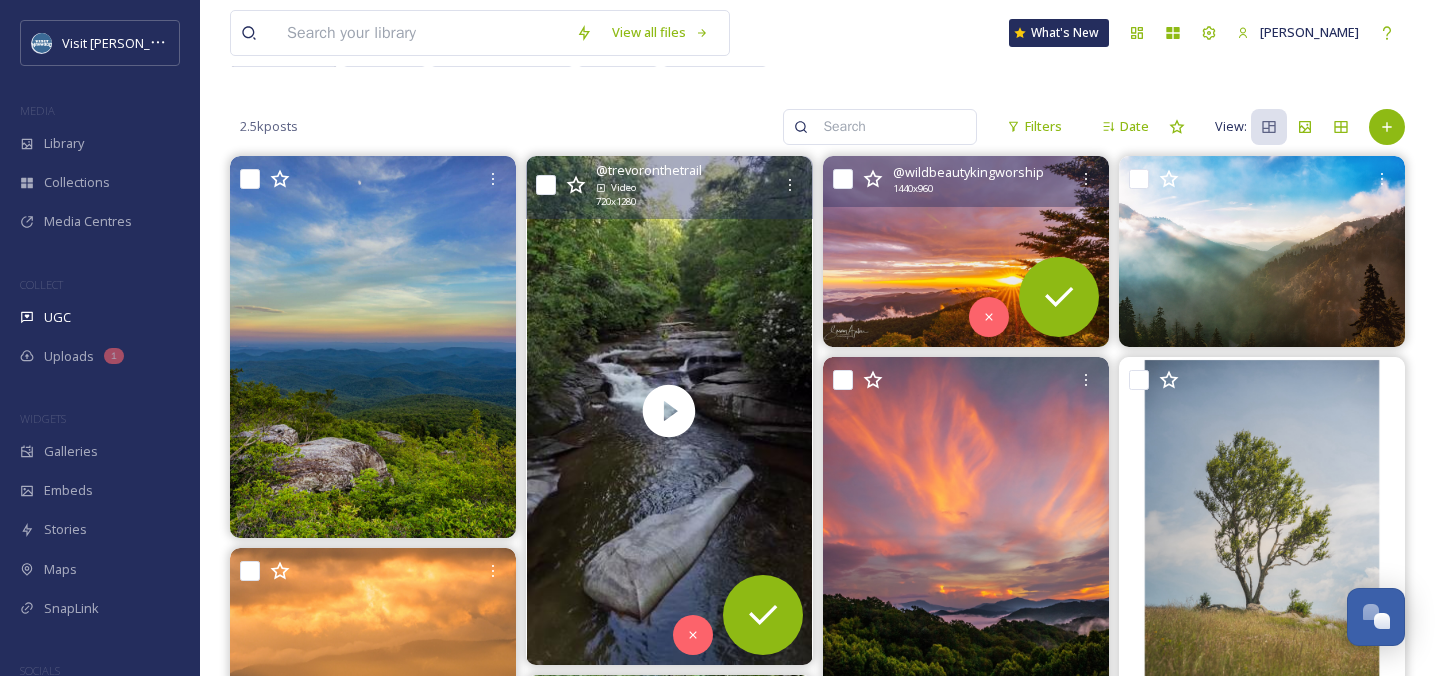 click at bounding box center [966, 251] 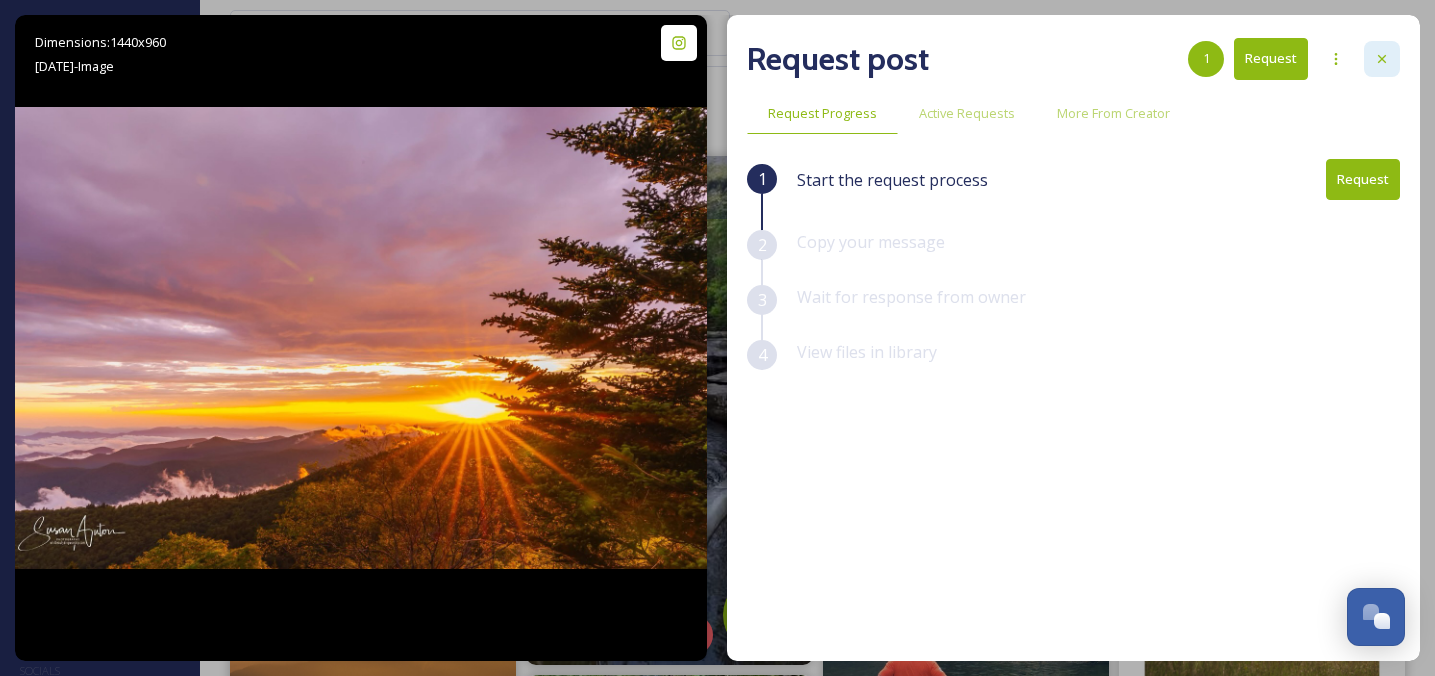 click 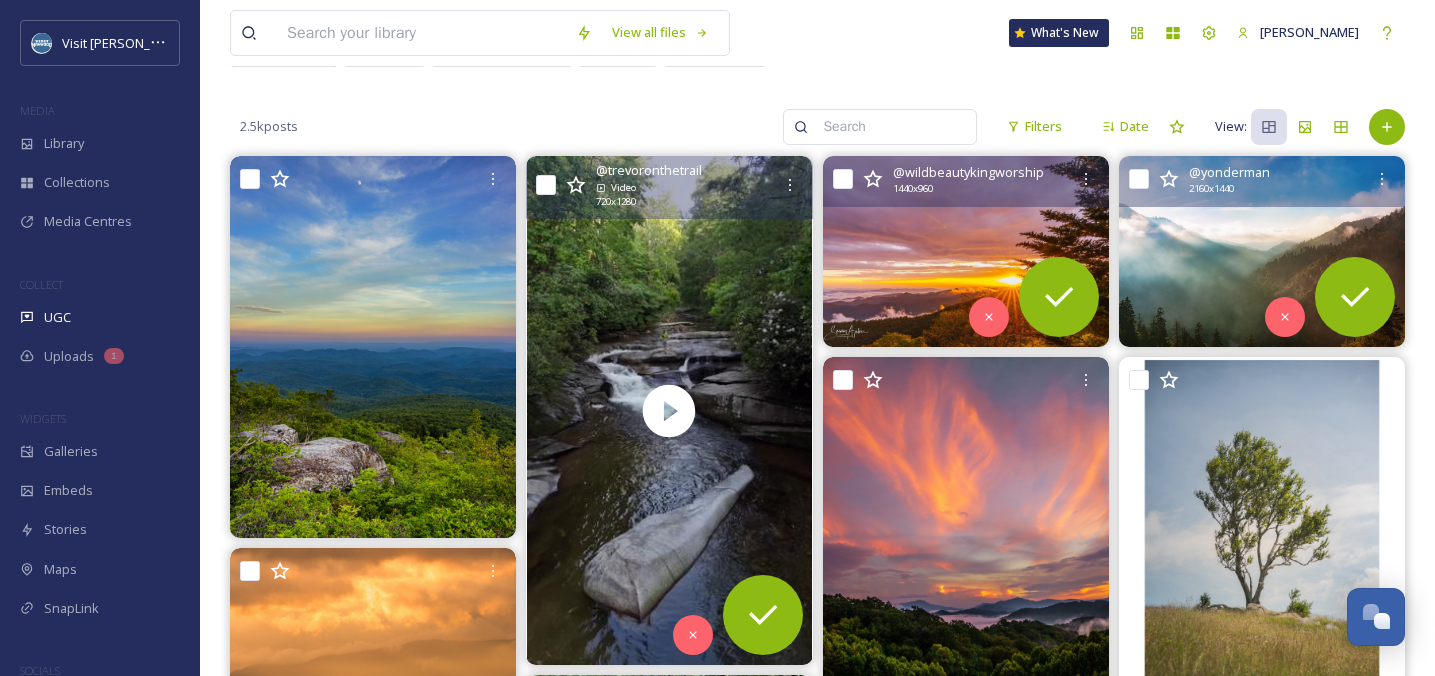click at bounding box center (1262, 251) 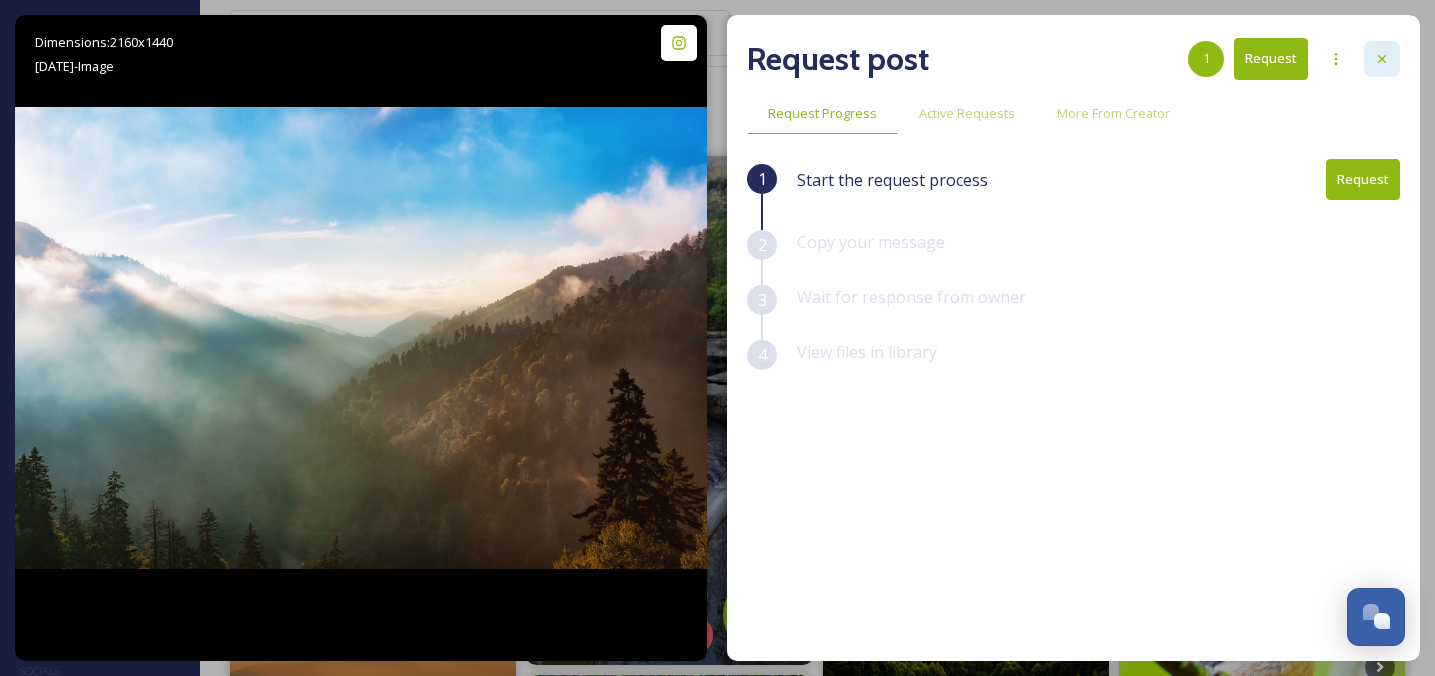 click at bounding box center (1382, 59) 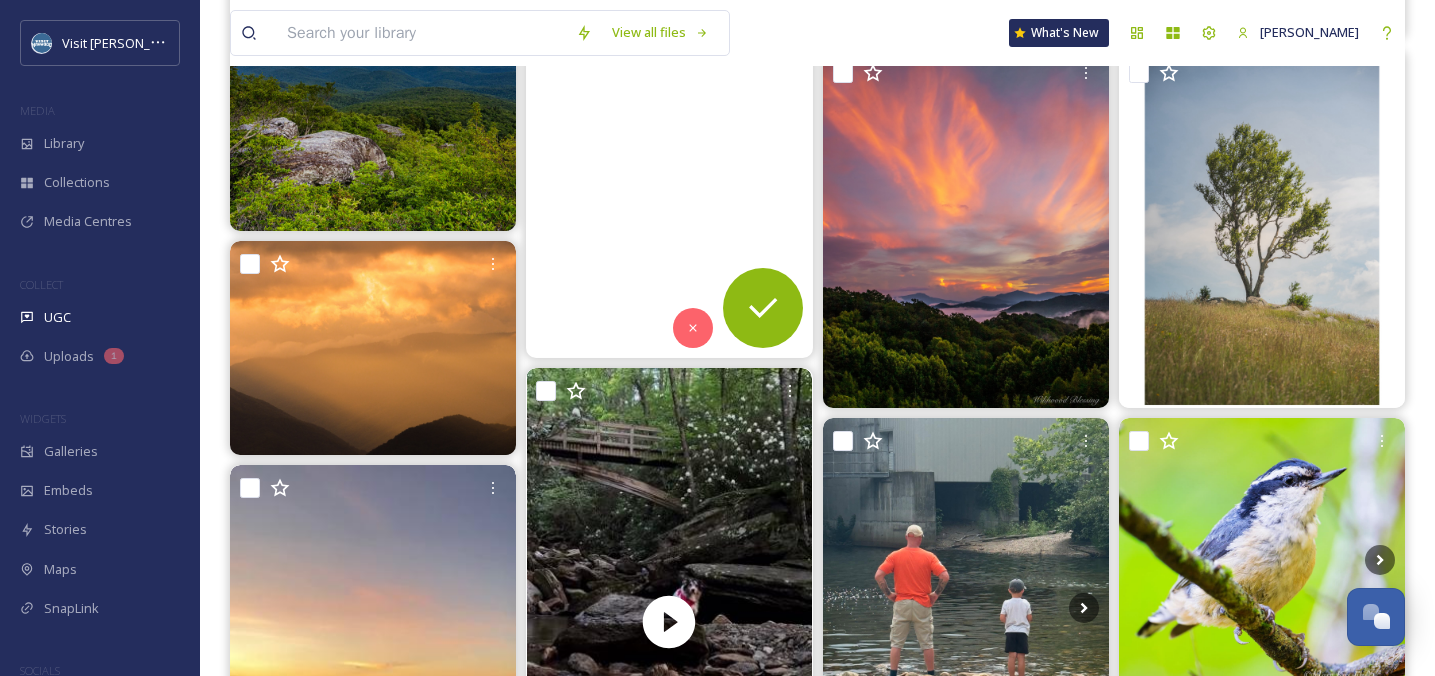 scroll, scrollTop: 458, scrollLeft: 0, axis: vertical 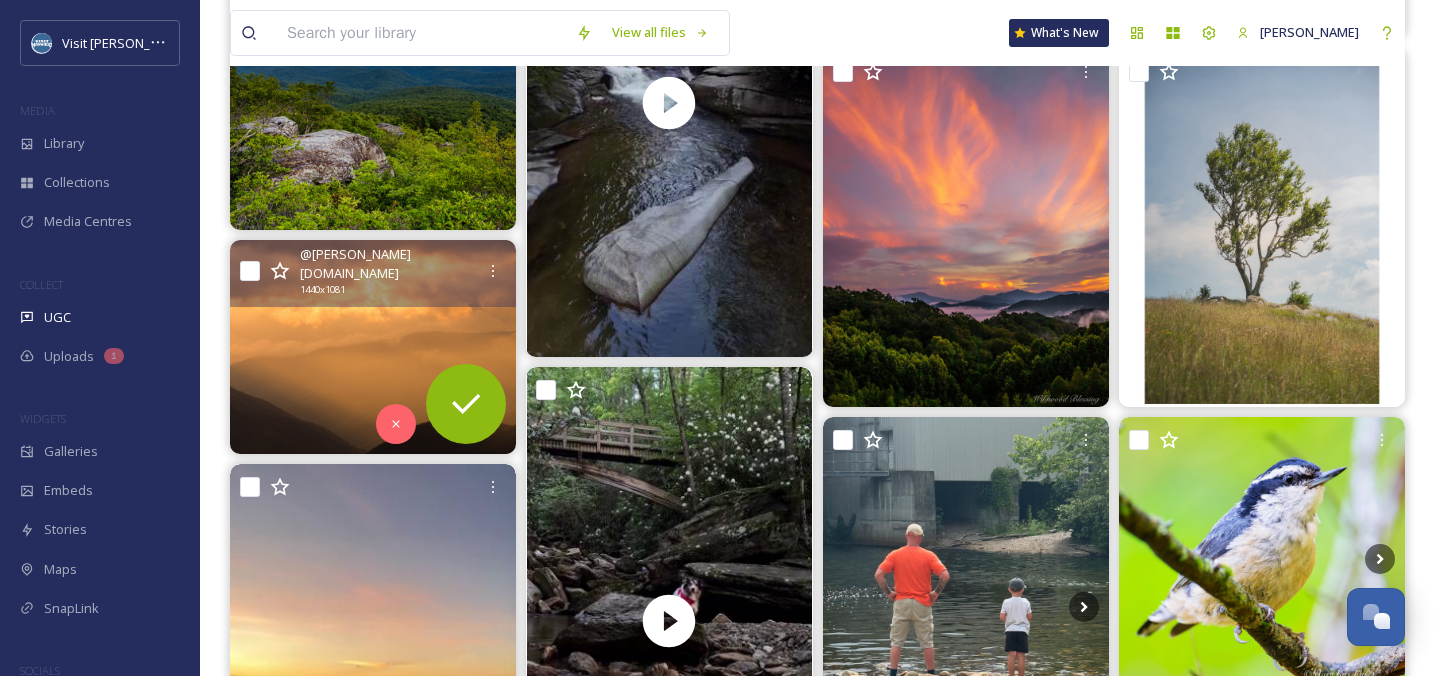 click at bounding box center (373, 347) 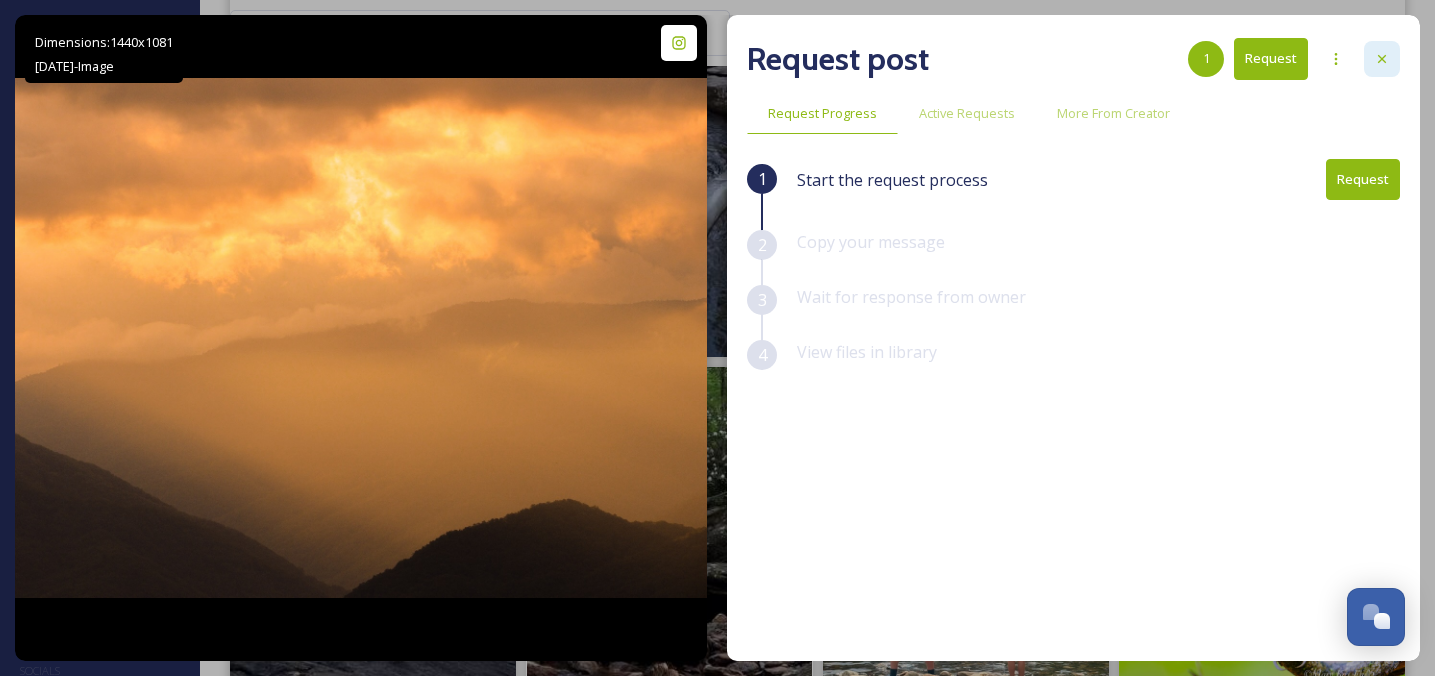 click 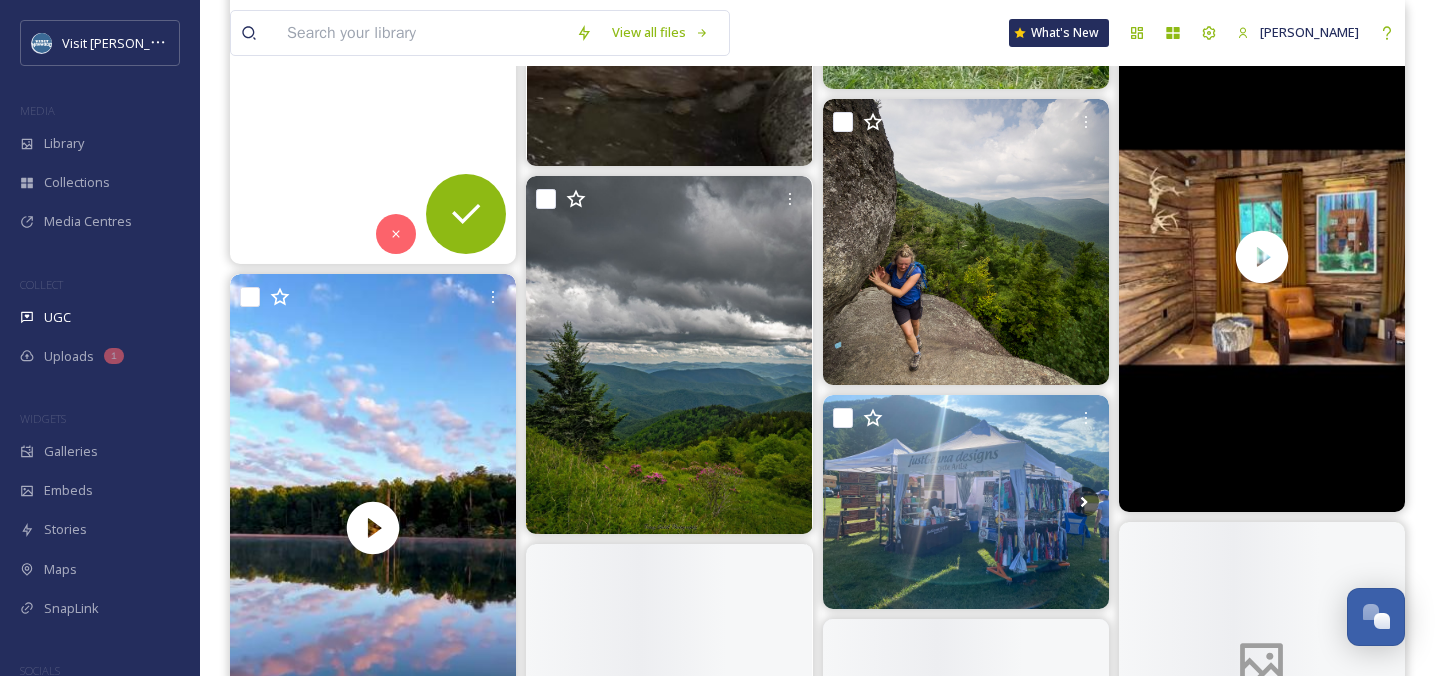 scroll, scrollTop: 1169, scrollLeft: 0, axis: vertical 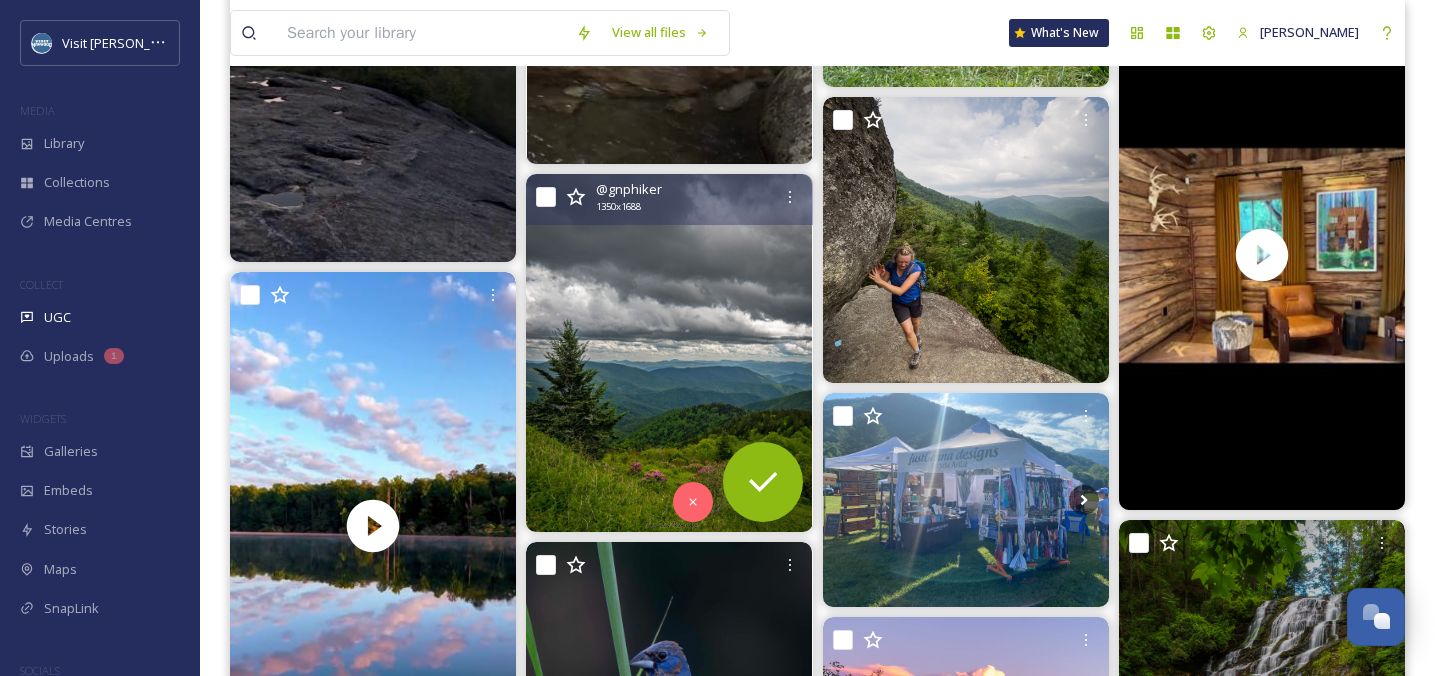 click at bounding box center (669, 353) 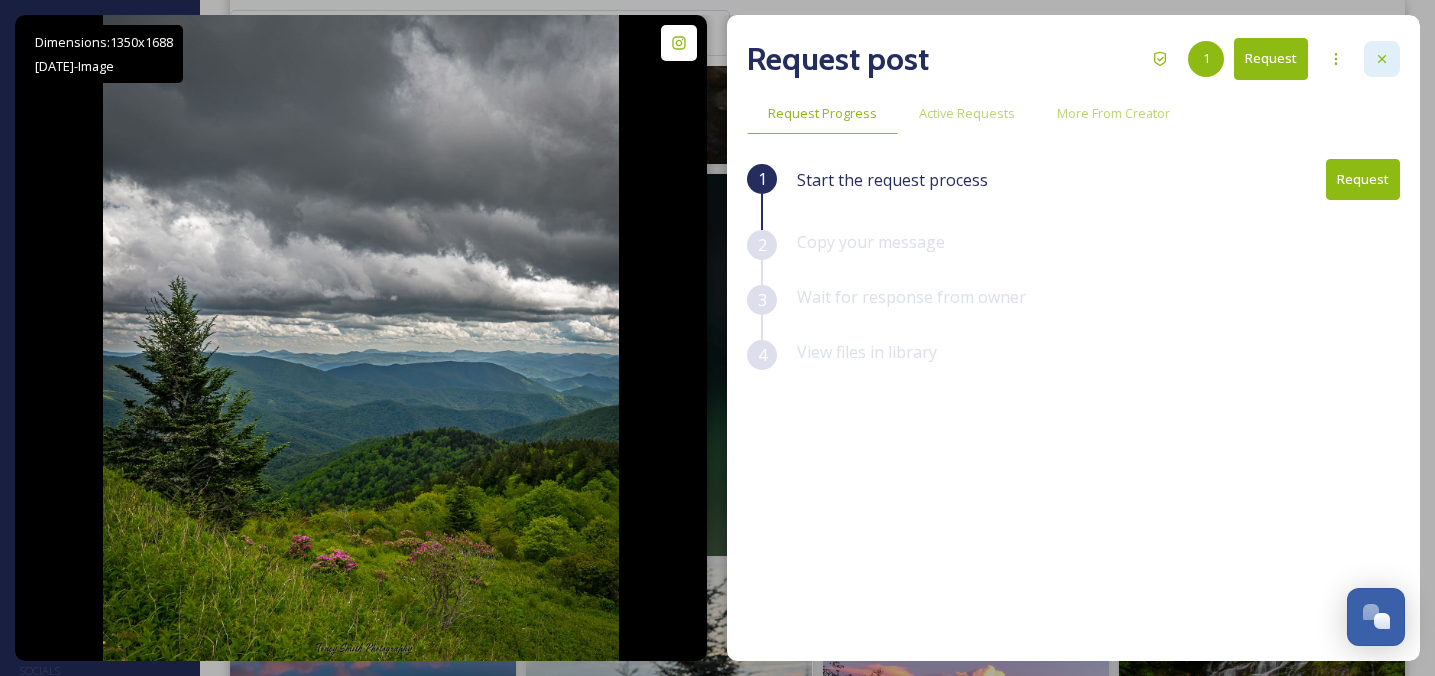 click 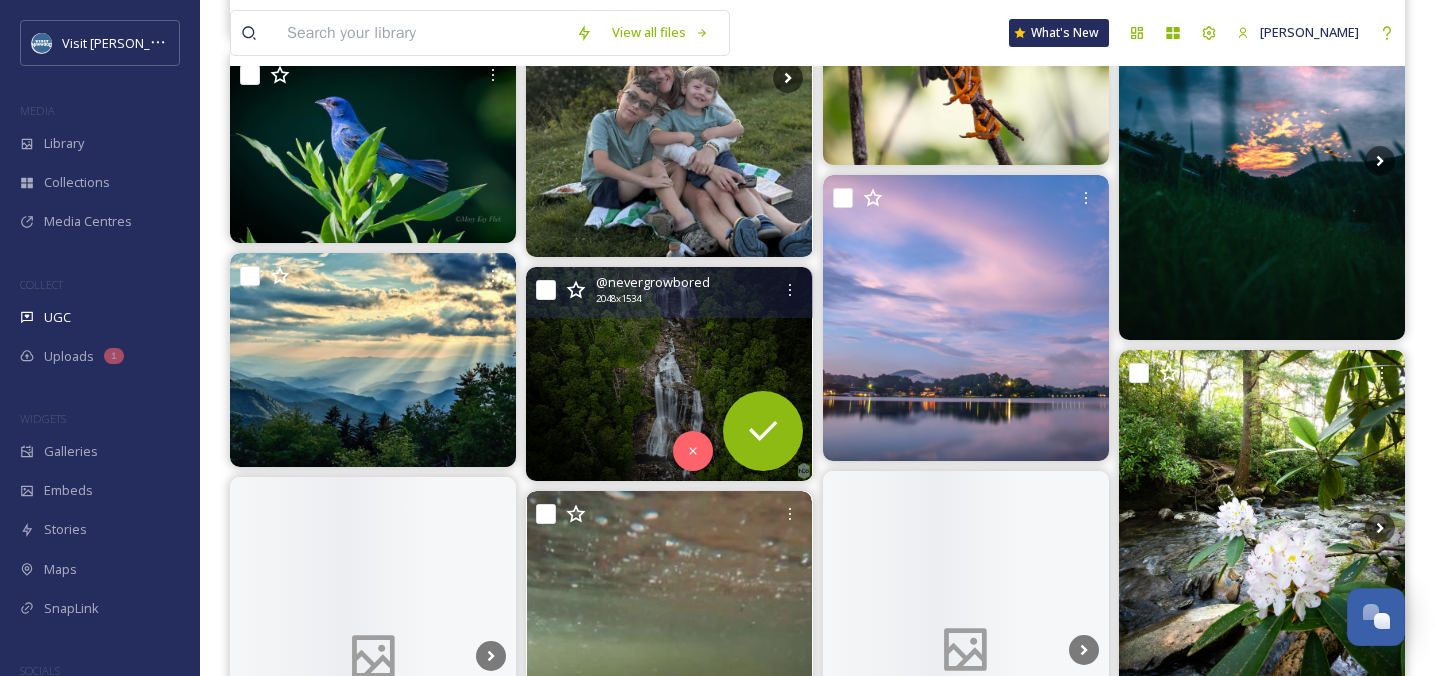 scroll, scrollTop: 2205, scrollLeft: 0, axis: vertical 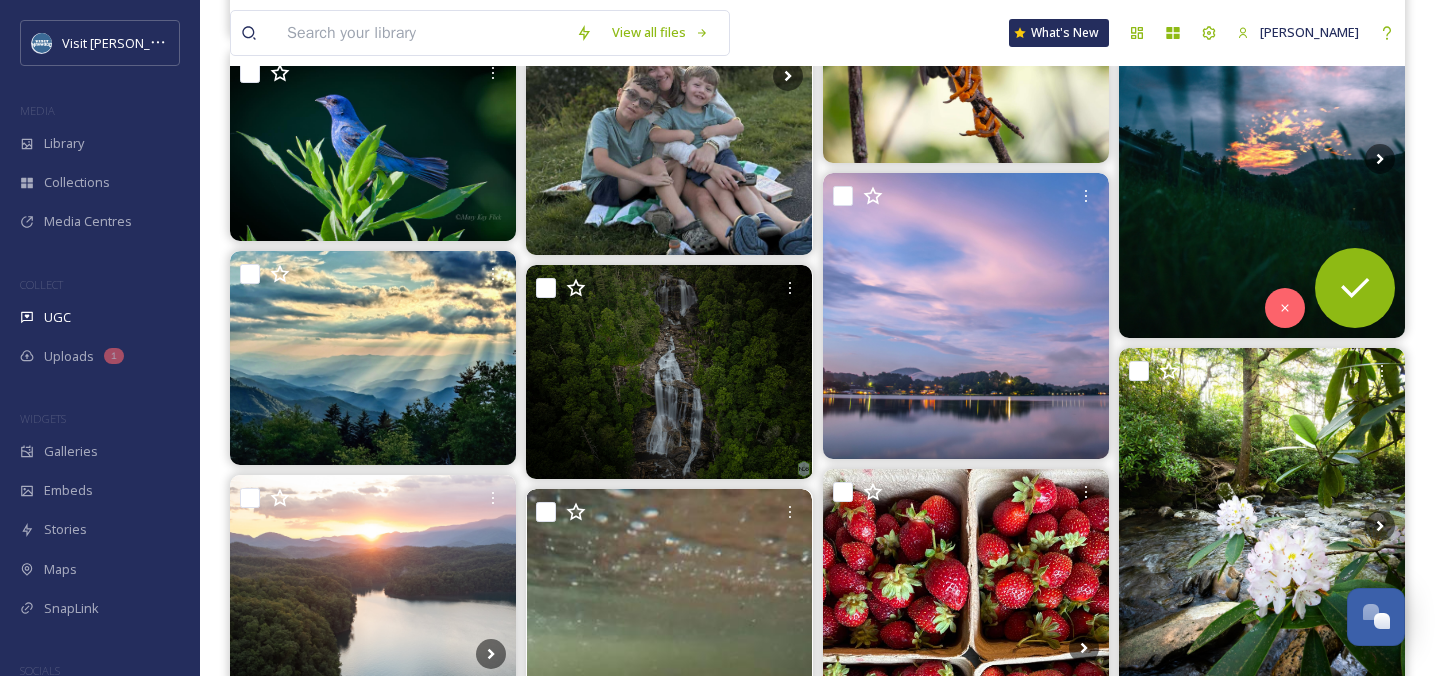 click at bounding box center (1262, 159) 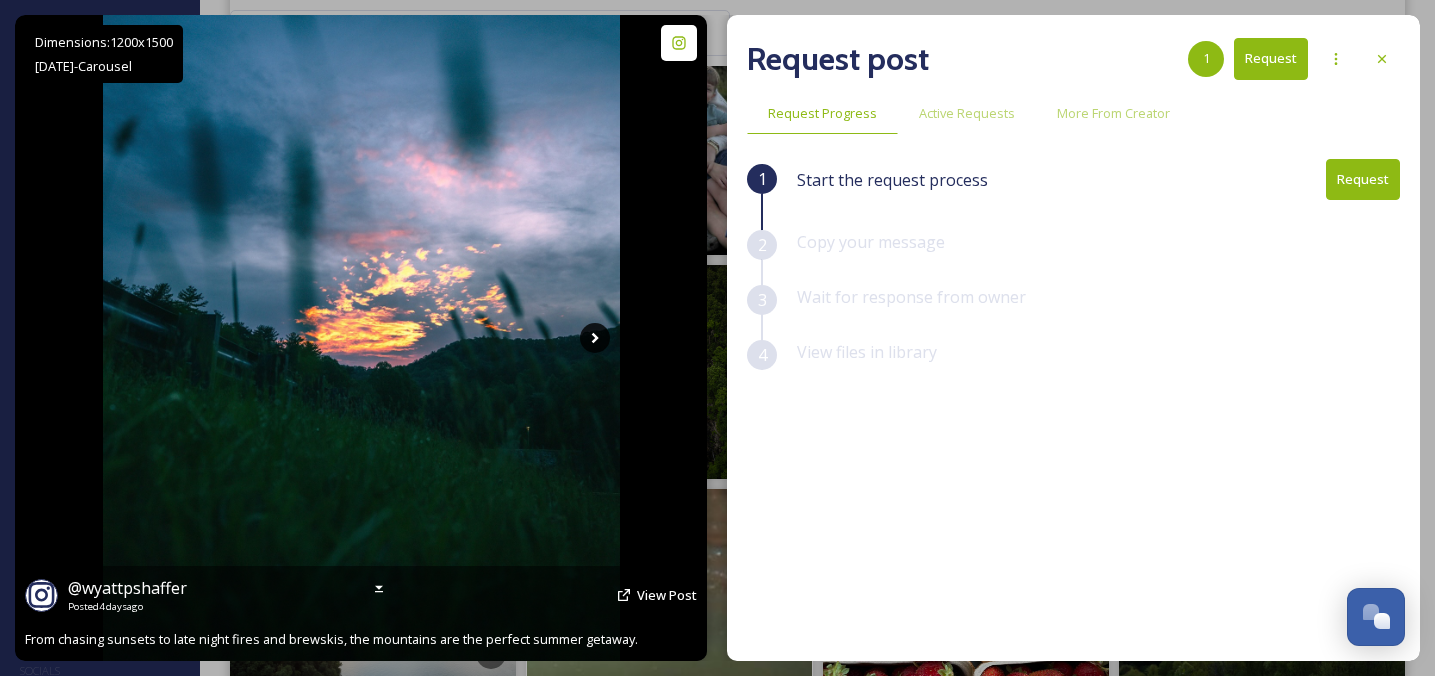 click 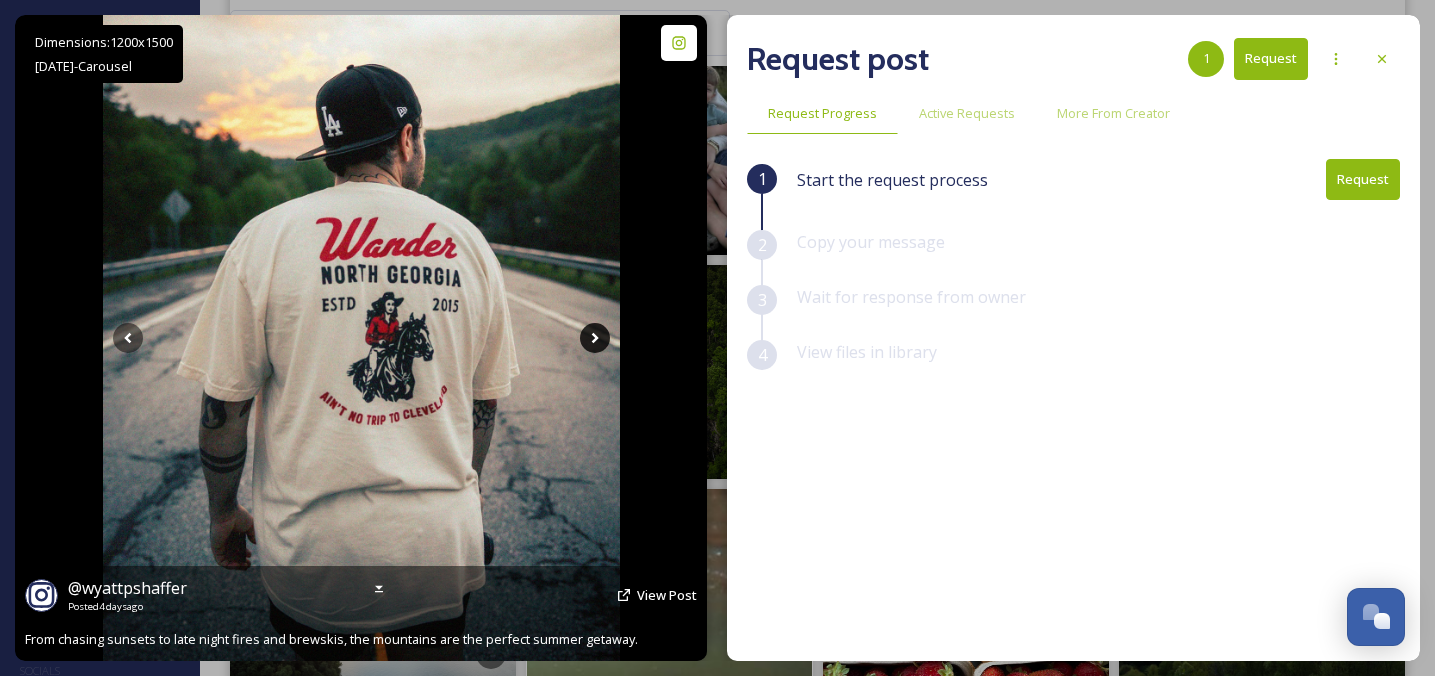 click 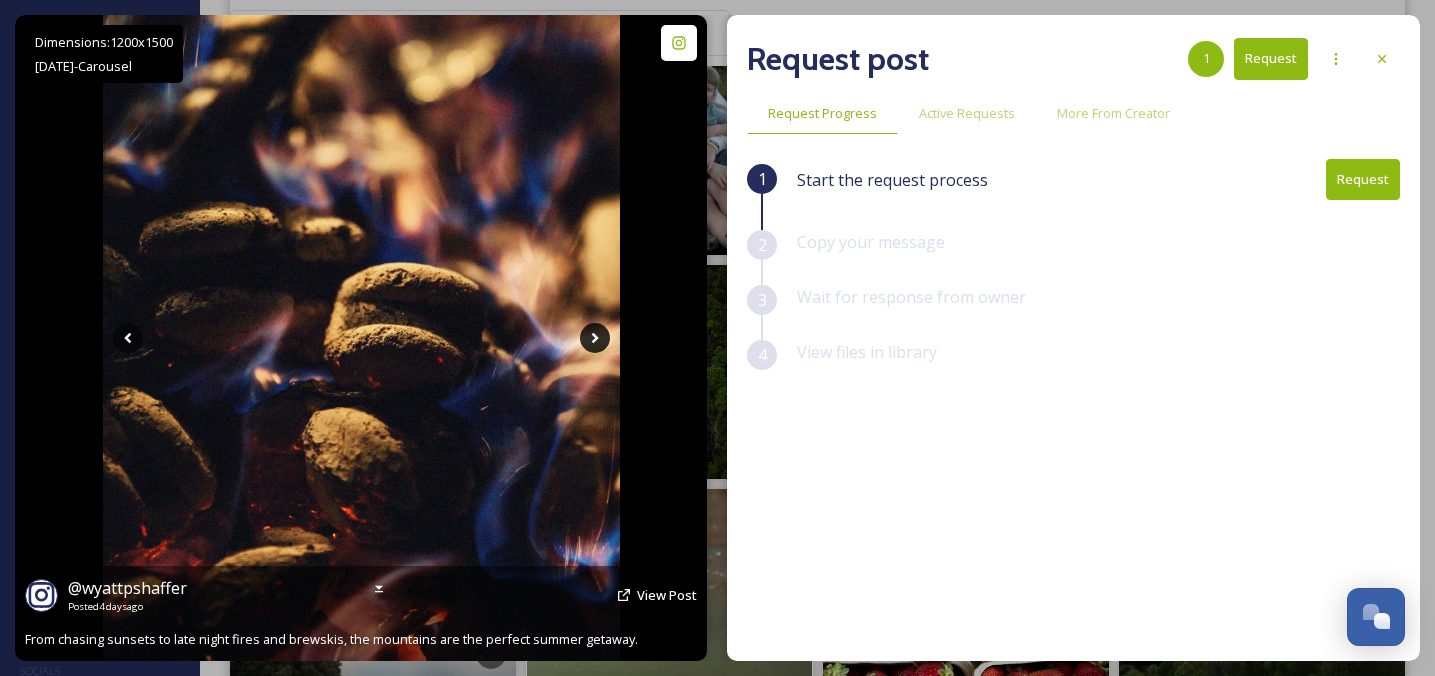 click 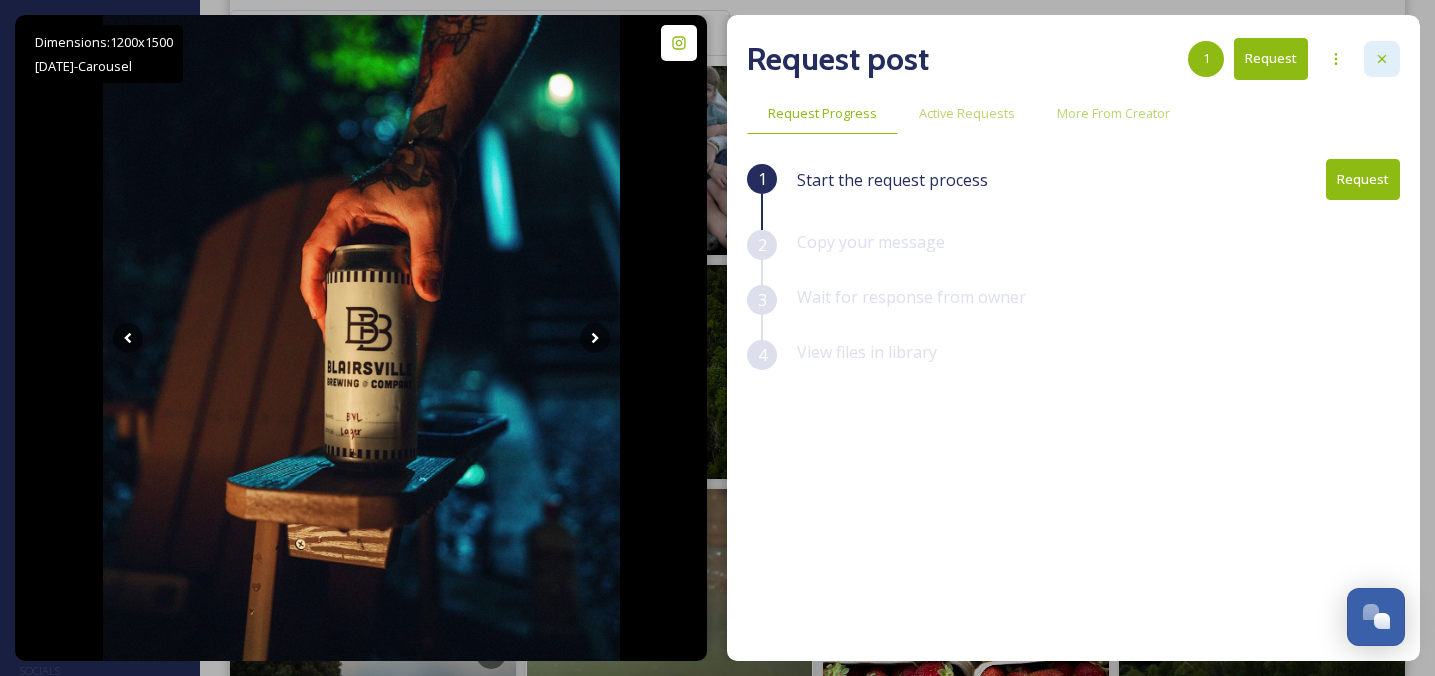 click 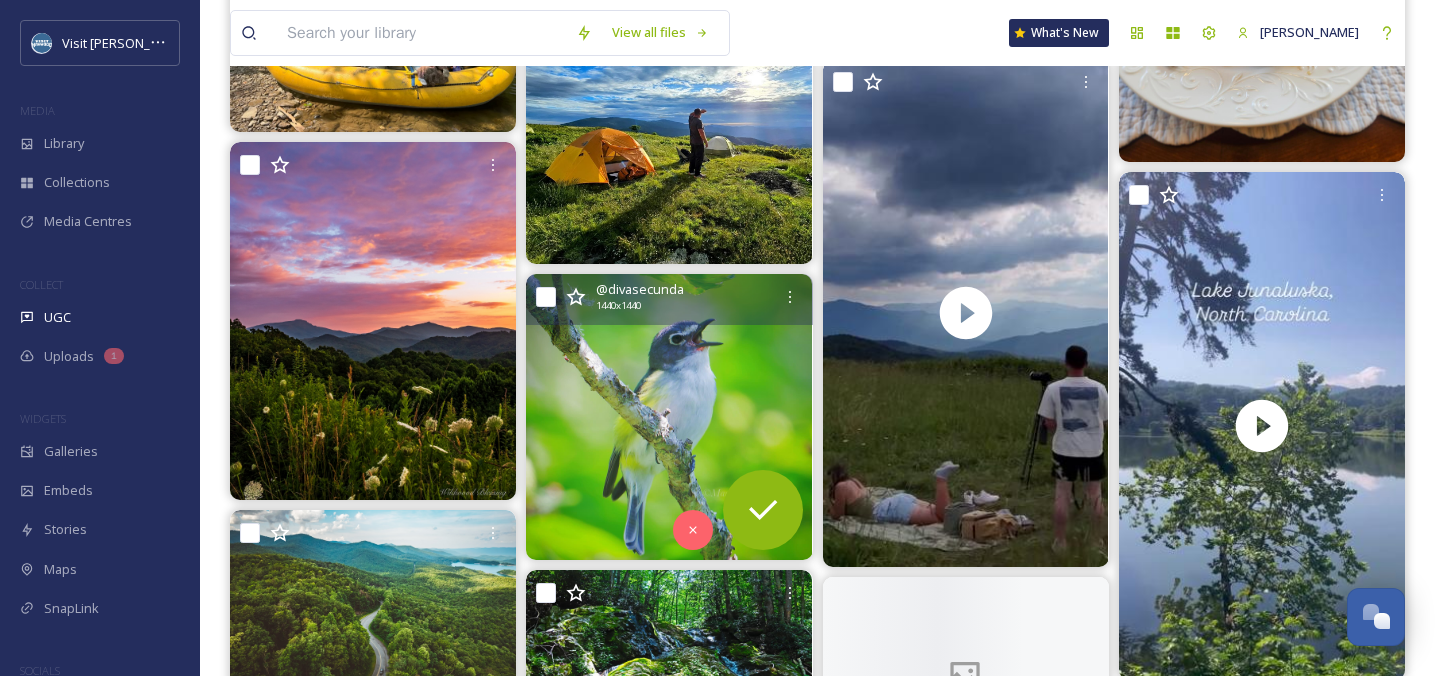 scroll, scrollTop: 5927, scrollLeft: 0, axis: vertical 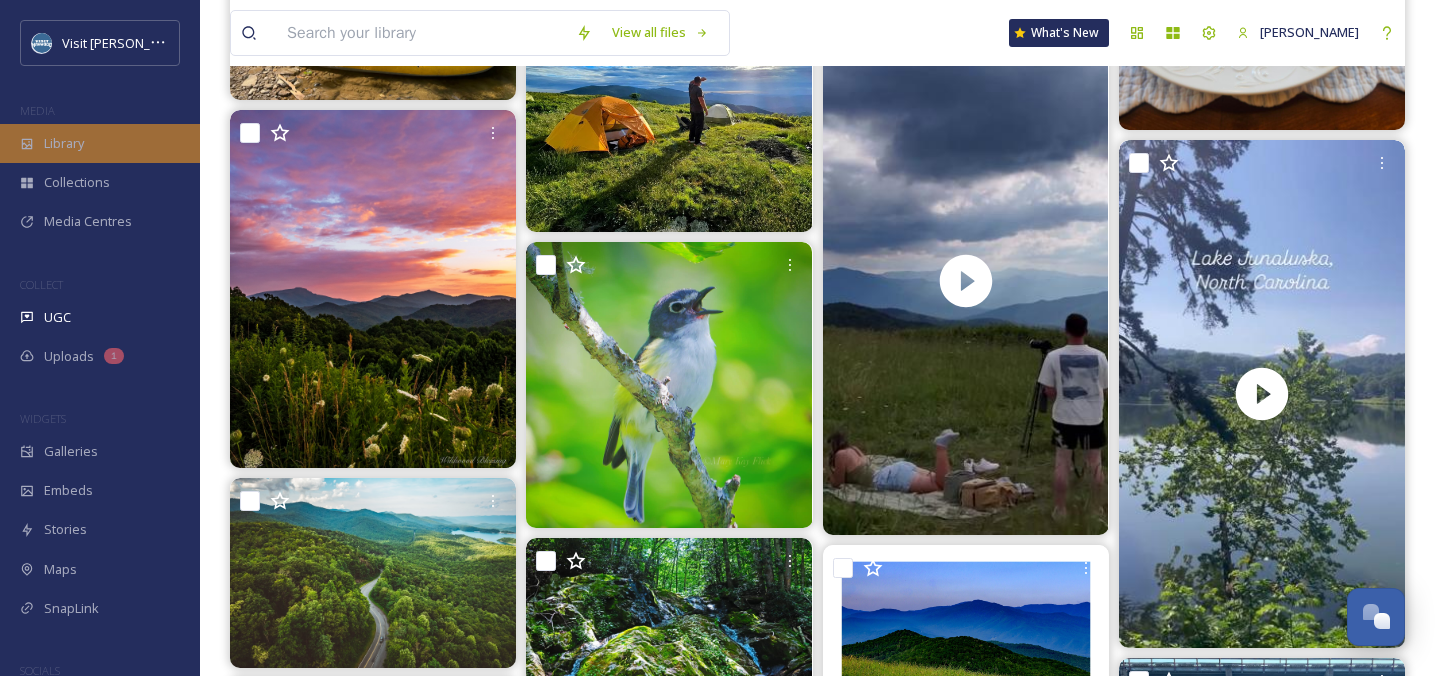 click on "Library" at bounding box center [100, 143] 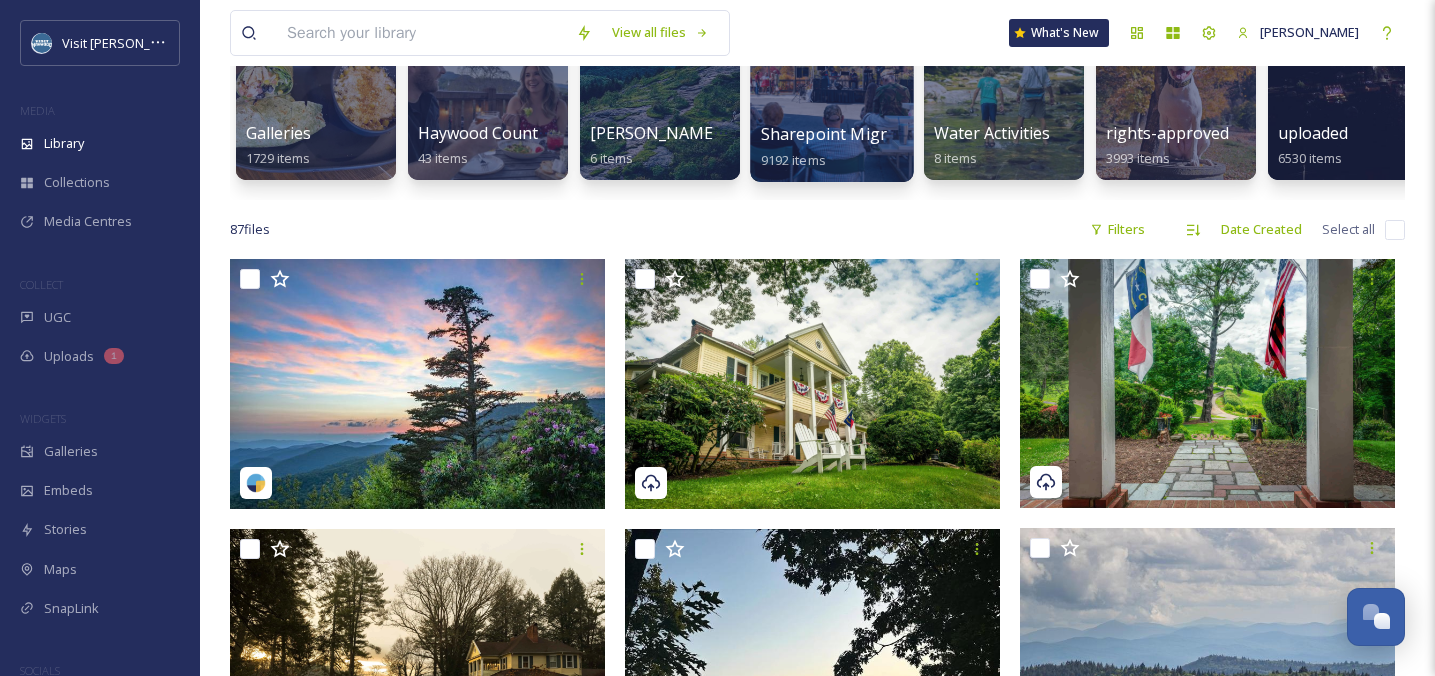 scroll, scrollTop: 237, scrollLeft: 0, axis: vertical 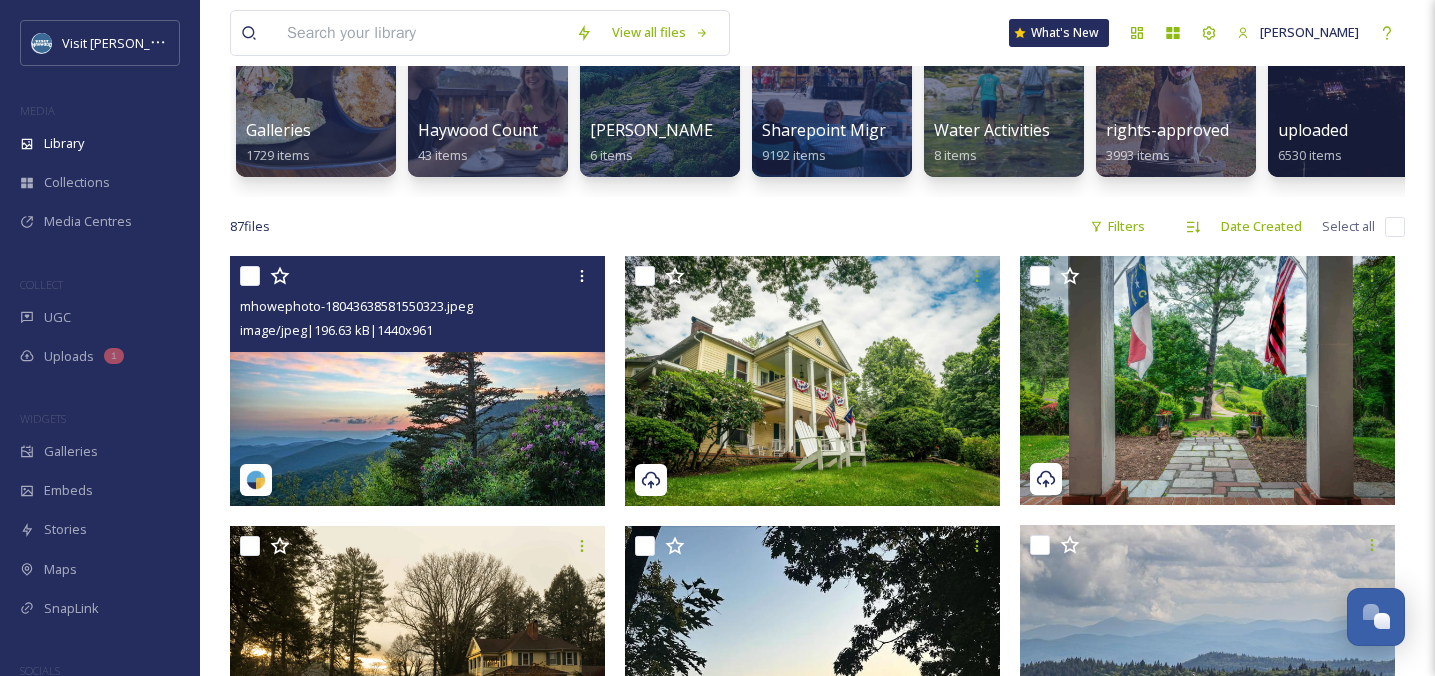 click at bounding box center [417, 381] 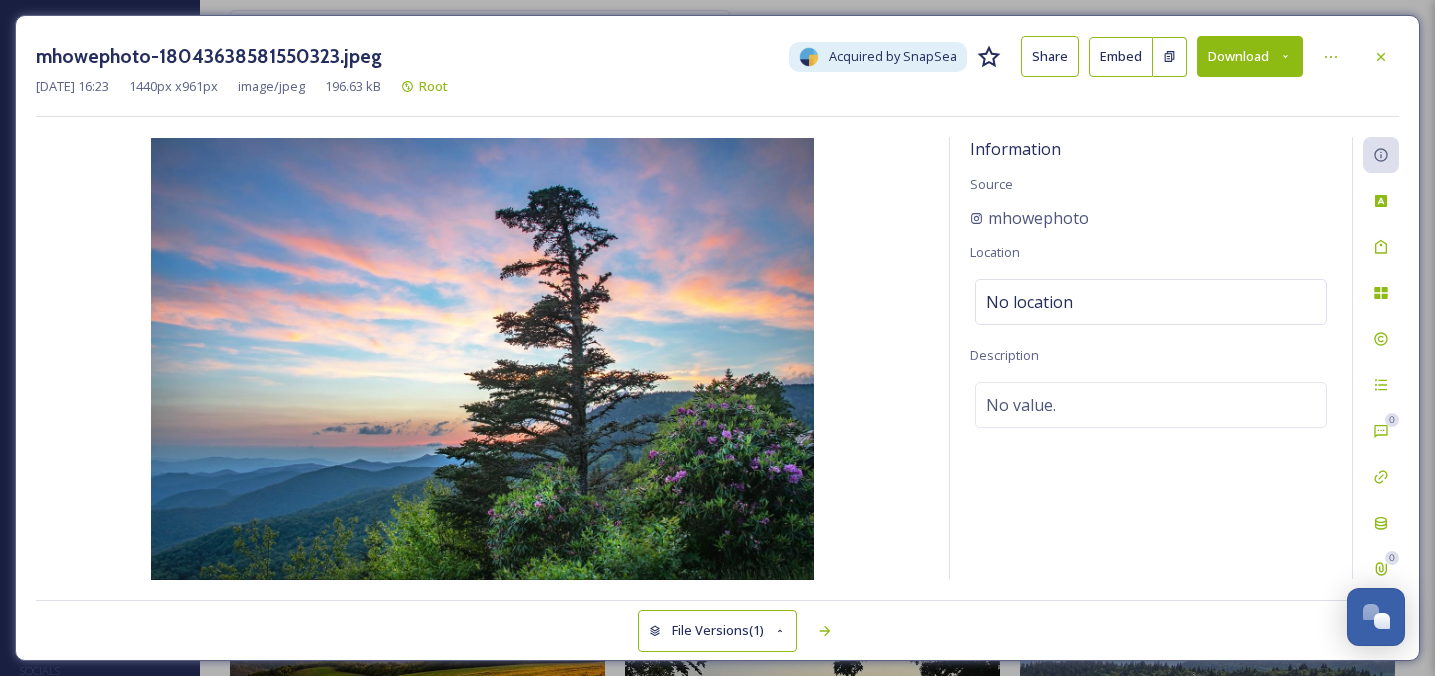 click on "Download" at bounding box center (1250, 56) 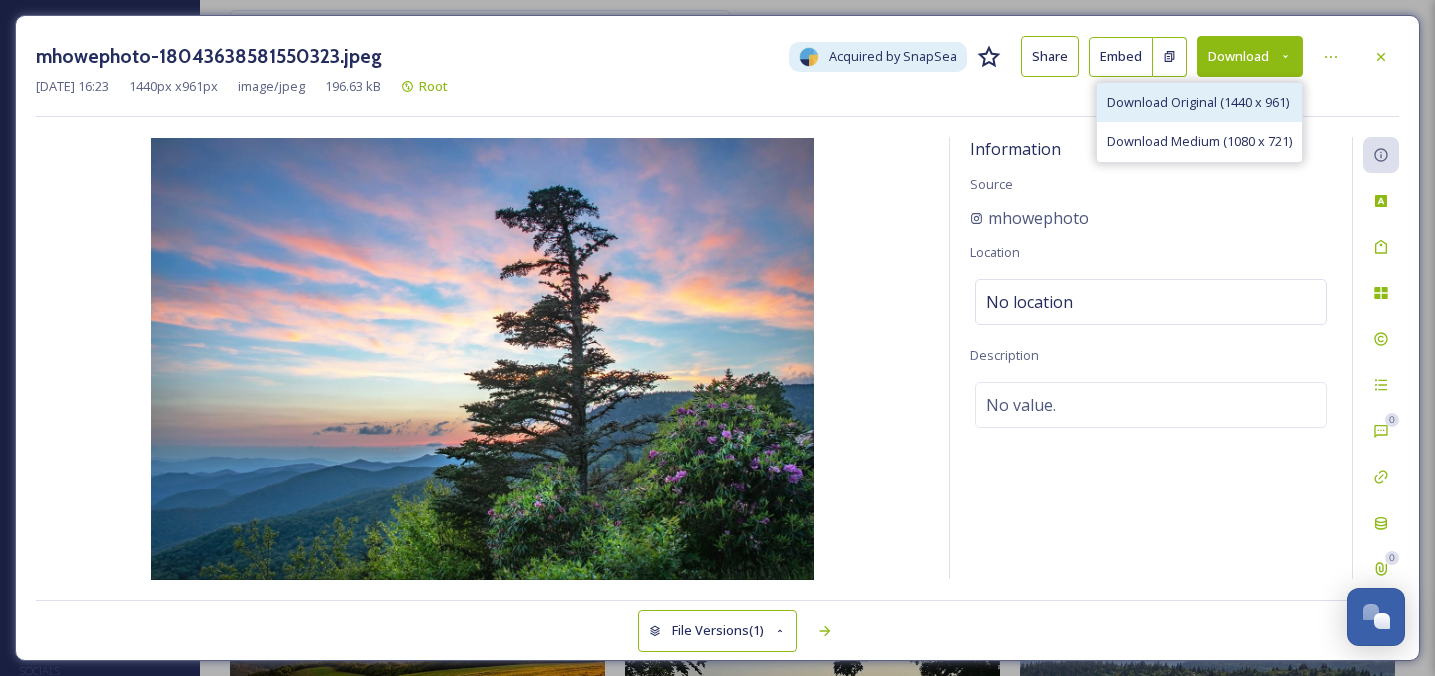 click on "Download Original (1440 x 961)" at bounding box center (1199, 102) 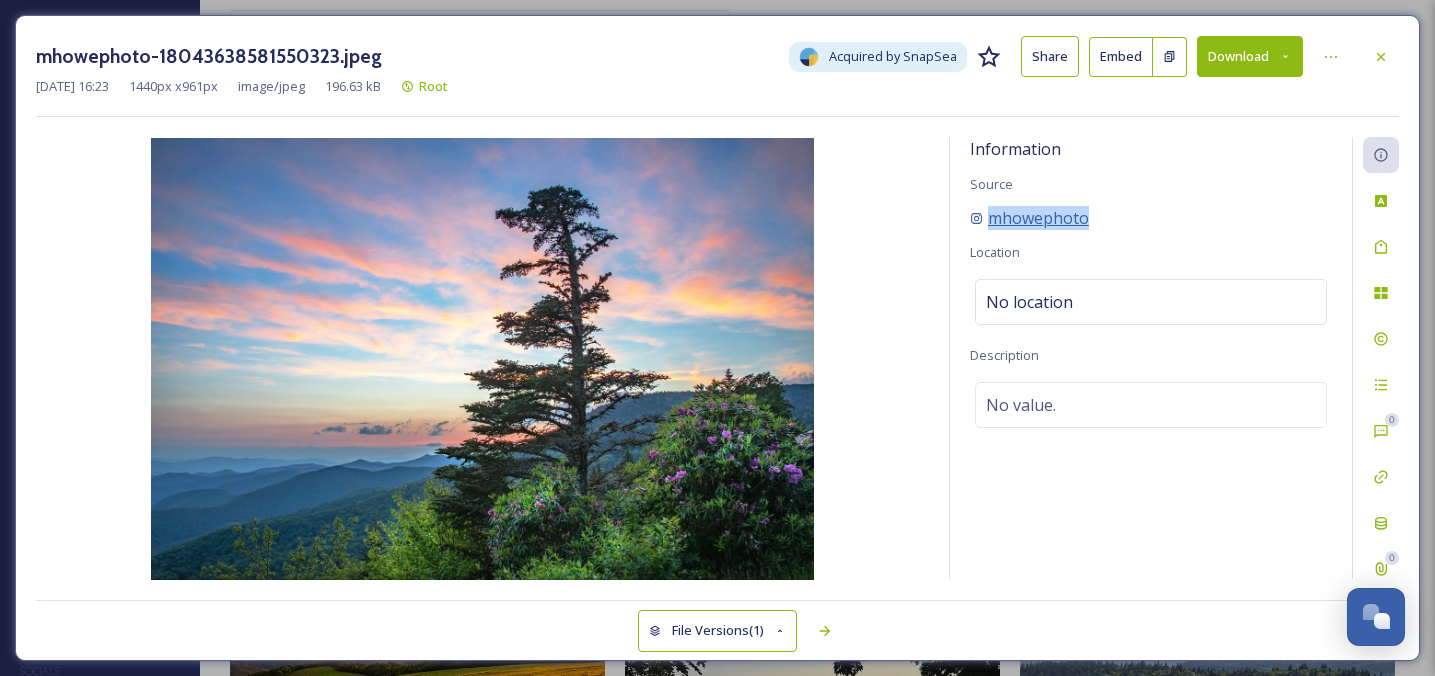 drag, startPoint x: 1105, startPoint y: 220, endPoint x: 992, endPoint y: 218, distance: 113.0177 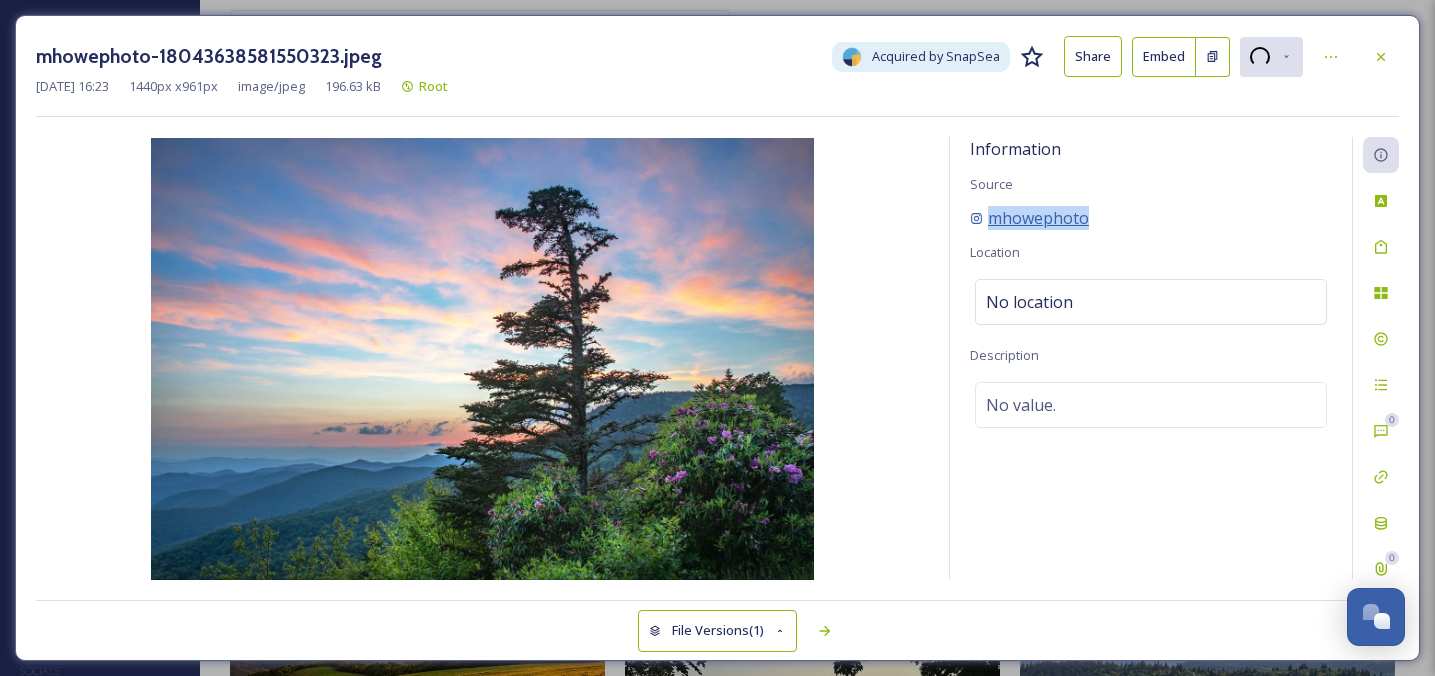 copy on "mhowephoto" 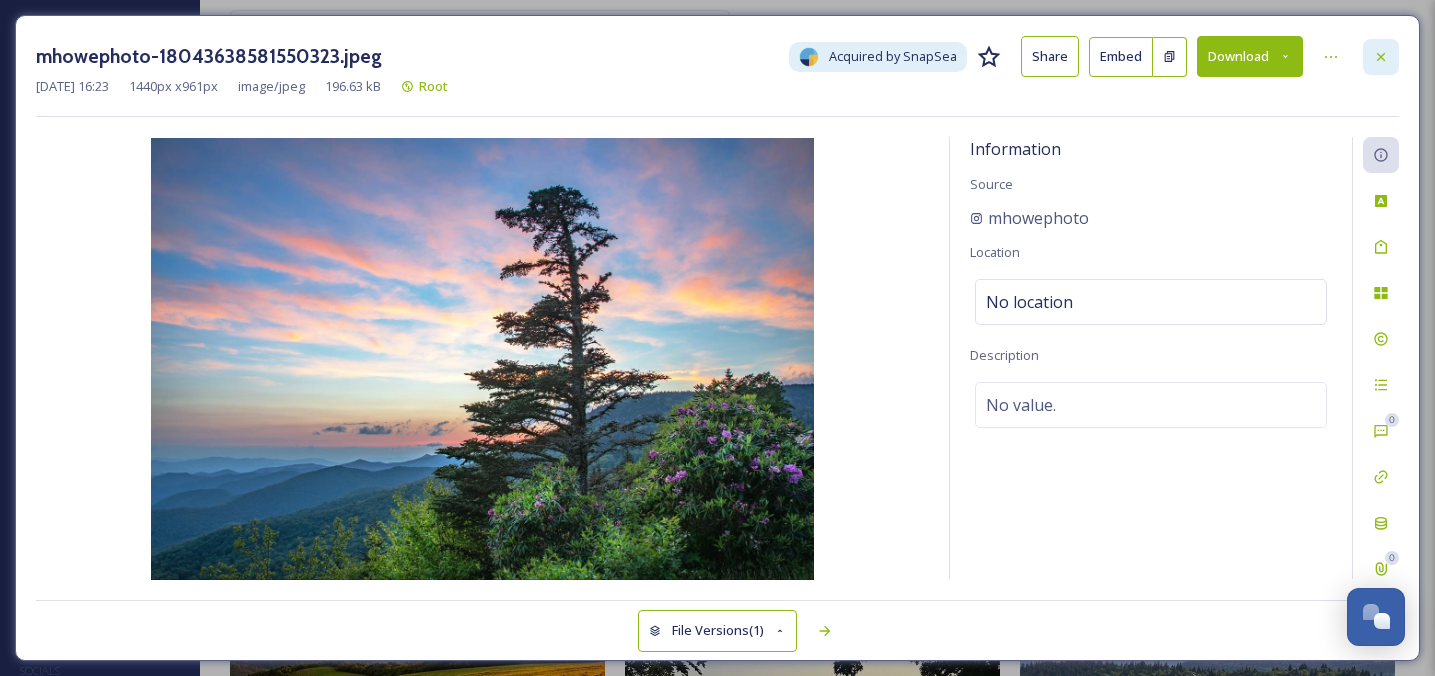 click 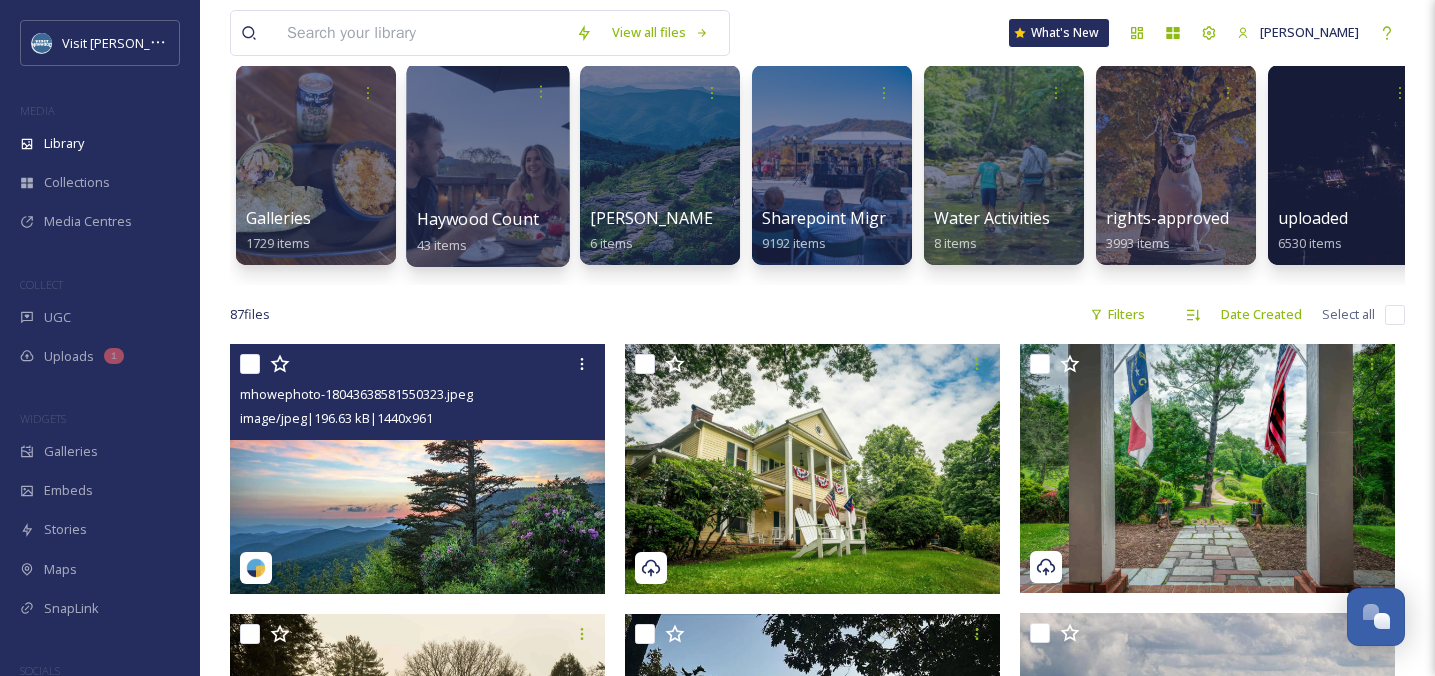 scroll, scrollTop: 0, scrollLeft: 0, axis: both 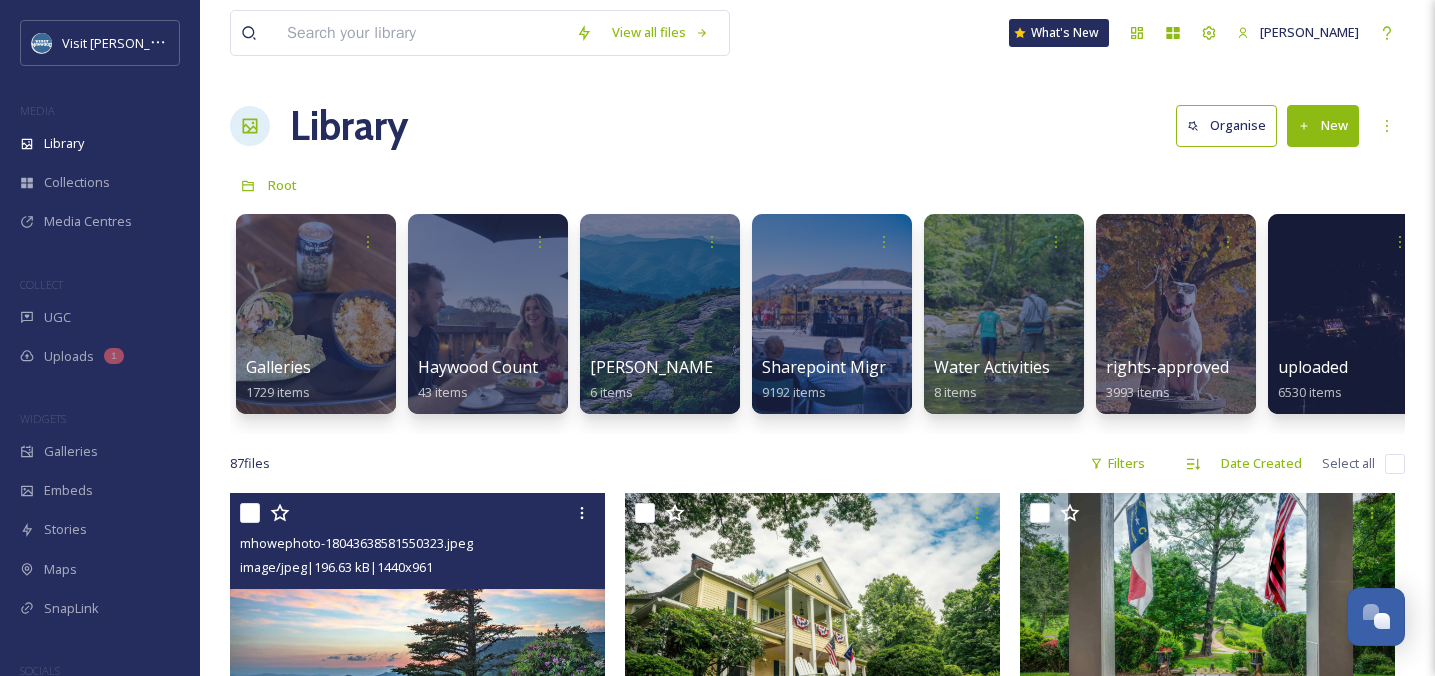 click at bounding box center (421, 33) 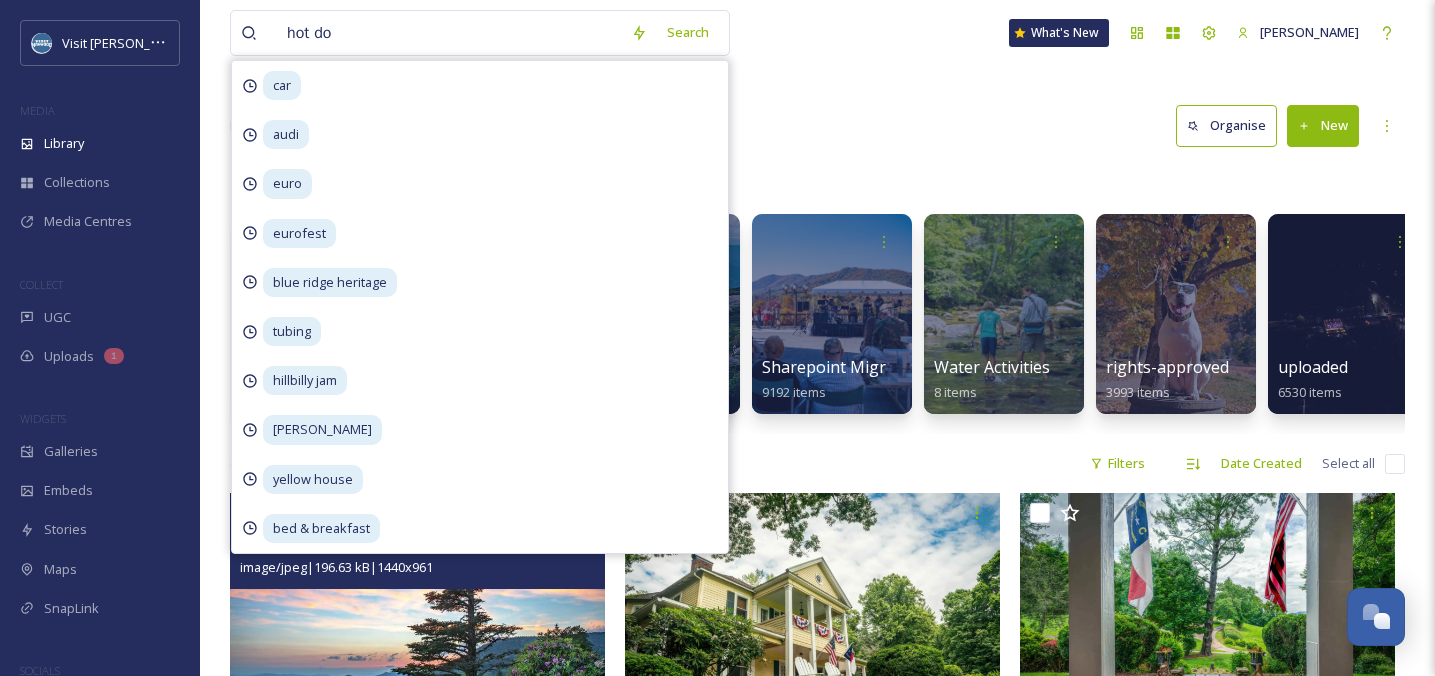 type on "hot dog" 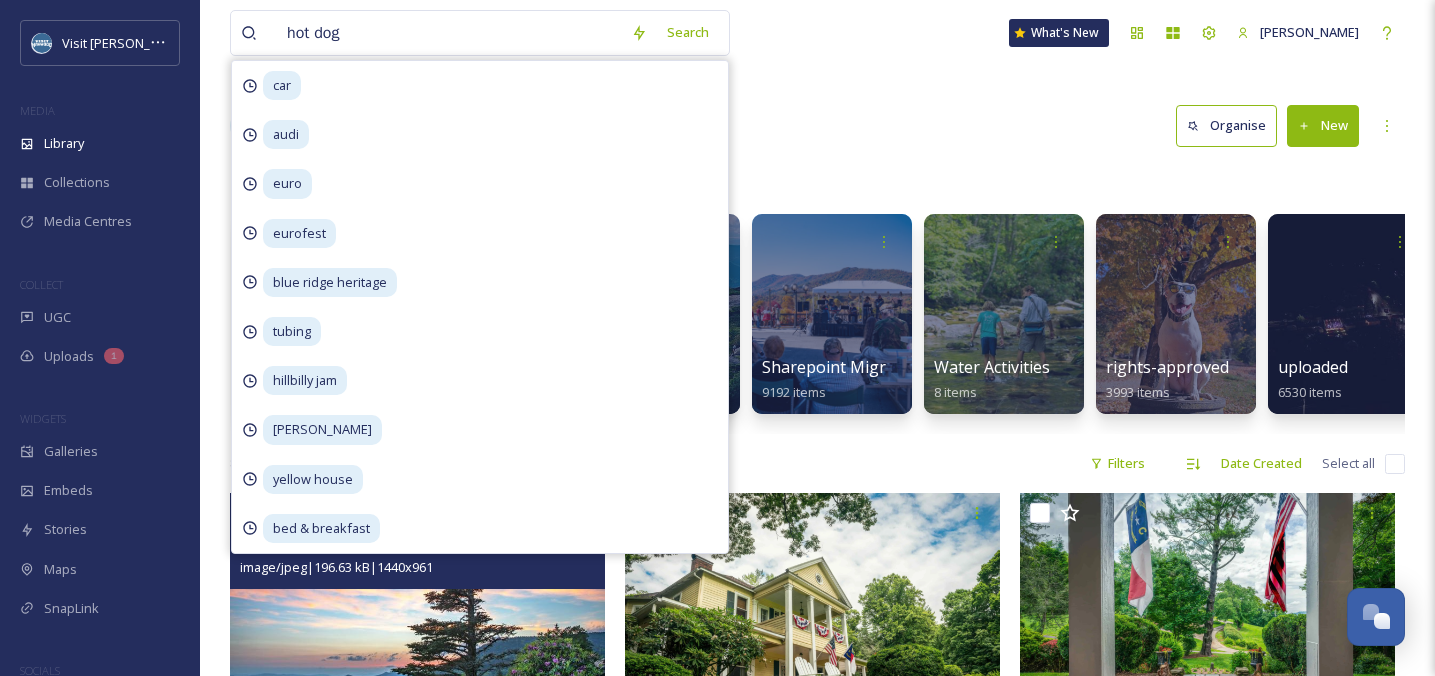 type 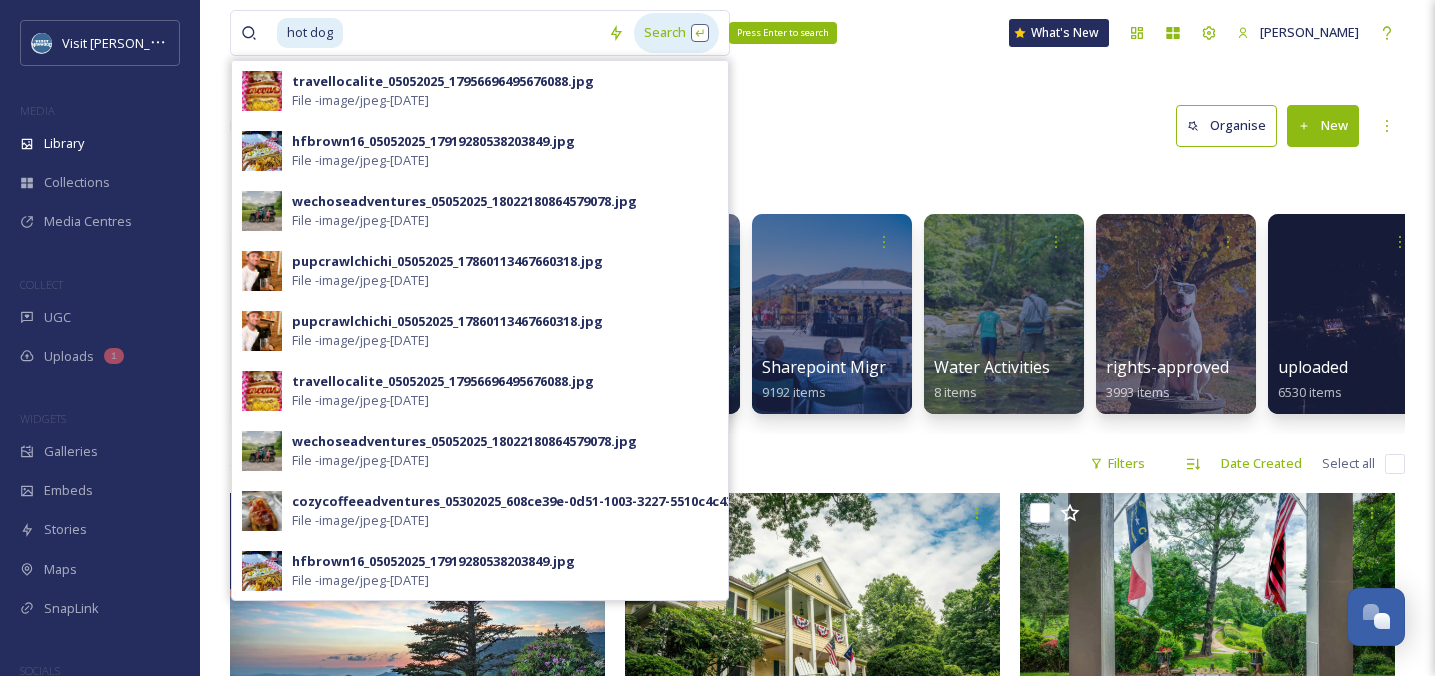 click on "Search Press Enter to search" at bounding box center (676, 32) 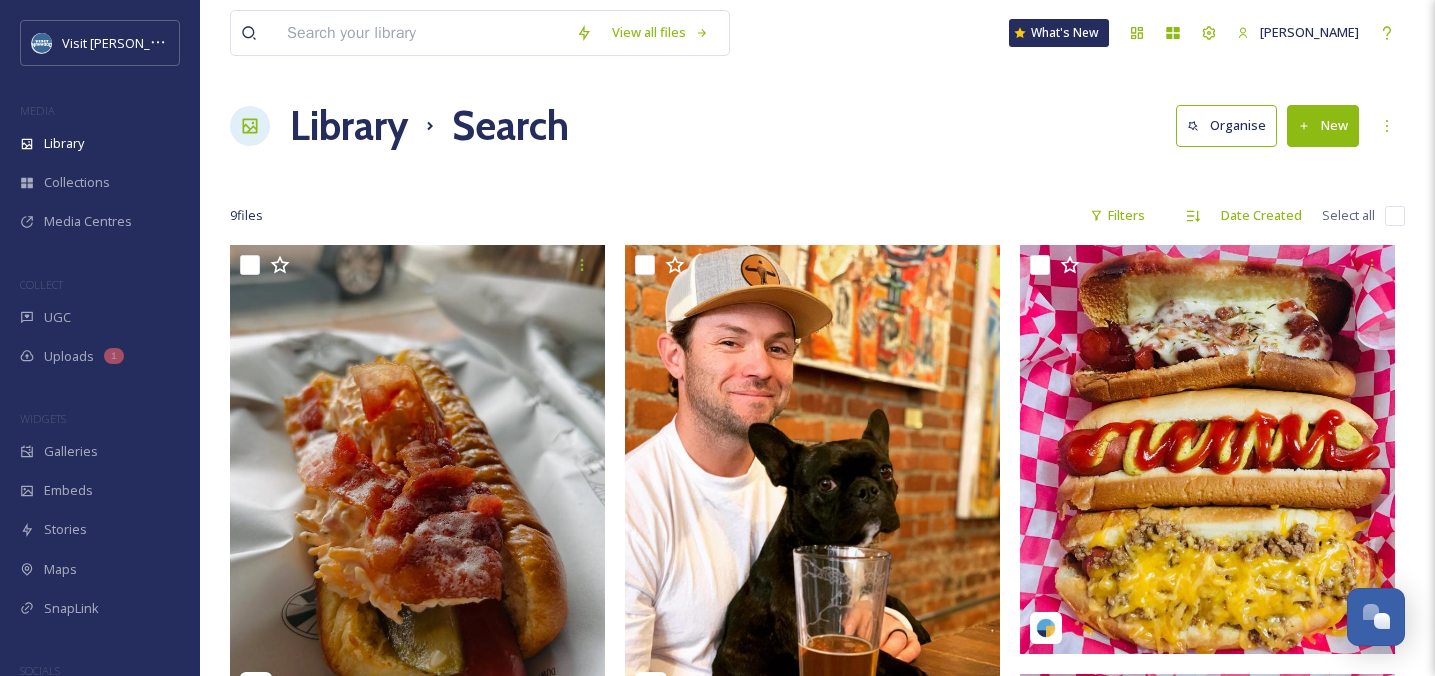 click on "Library Search Organise New" at bounding box center [817, 126] 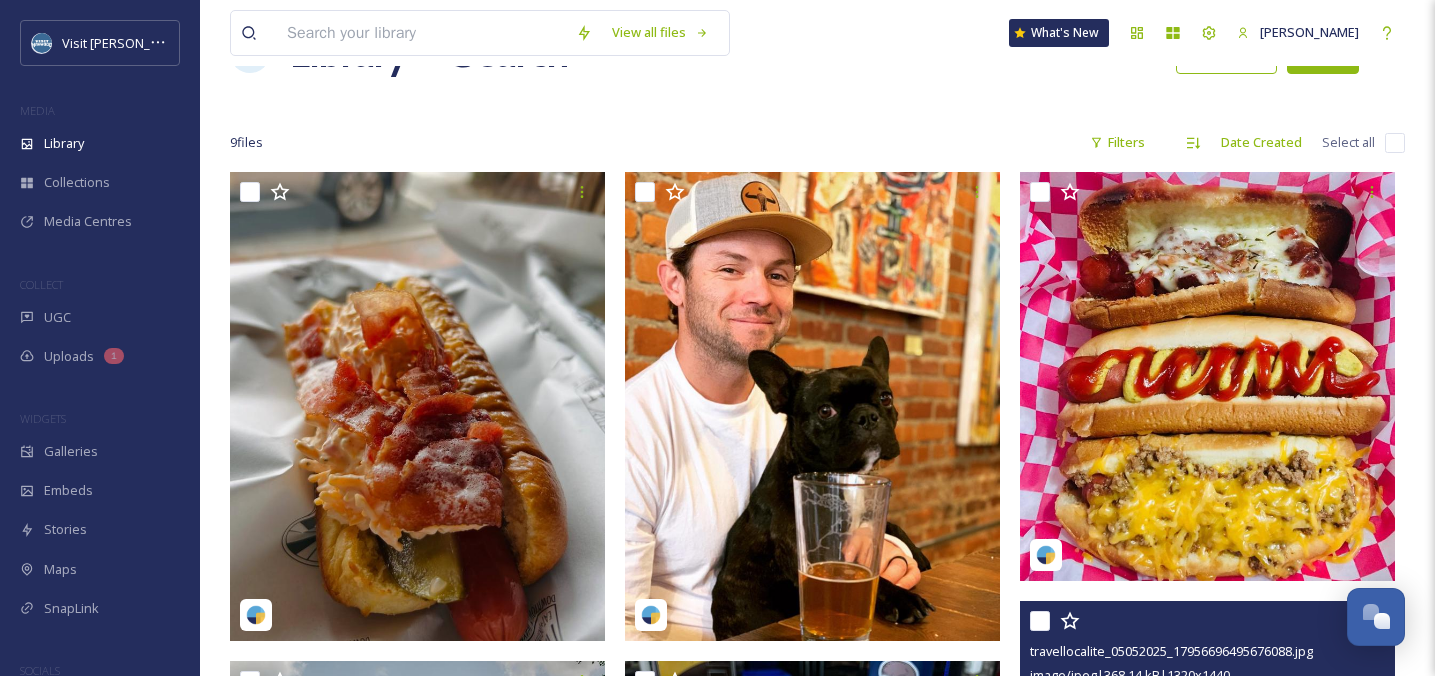 scroll, scrollTop: 71, scrollLeft: 0, axis: vertical 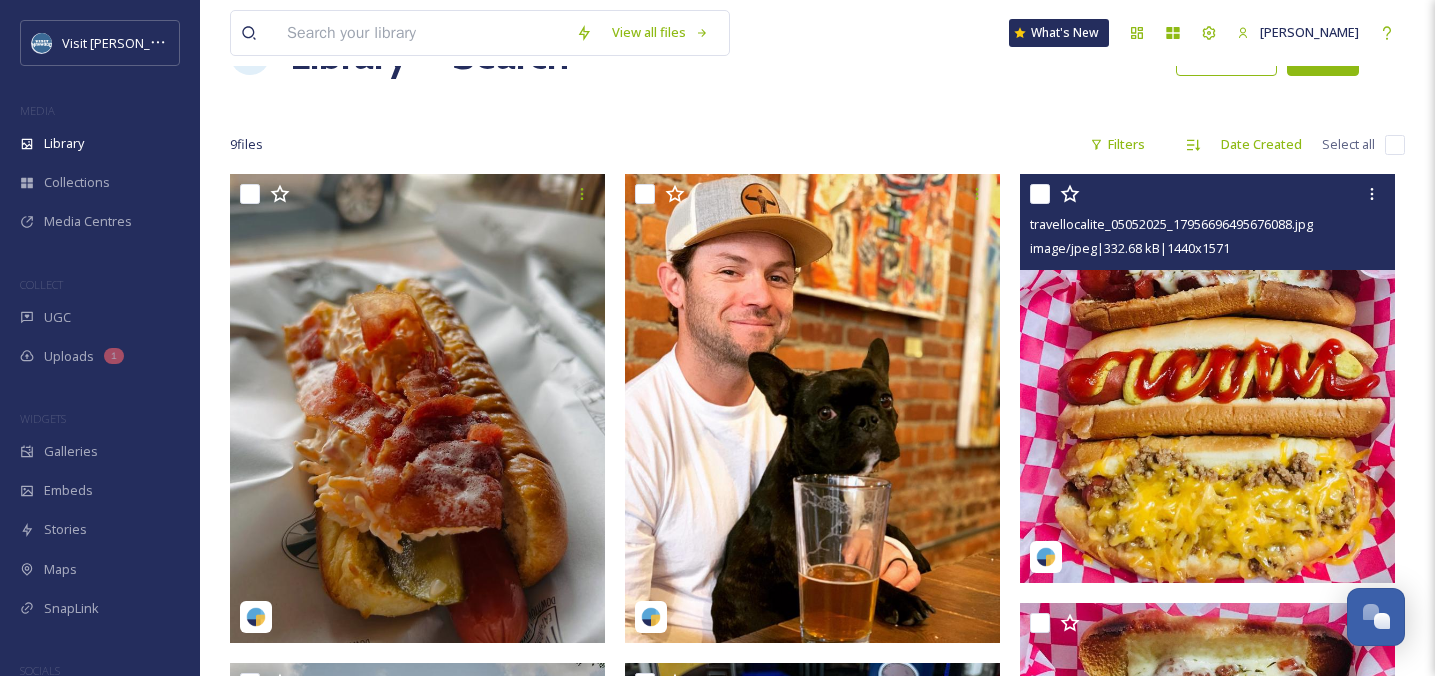 click at bounding box center [1207, 378] 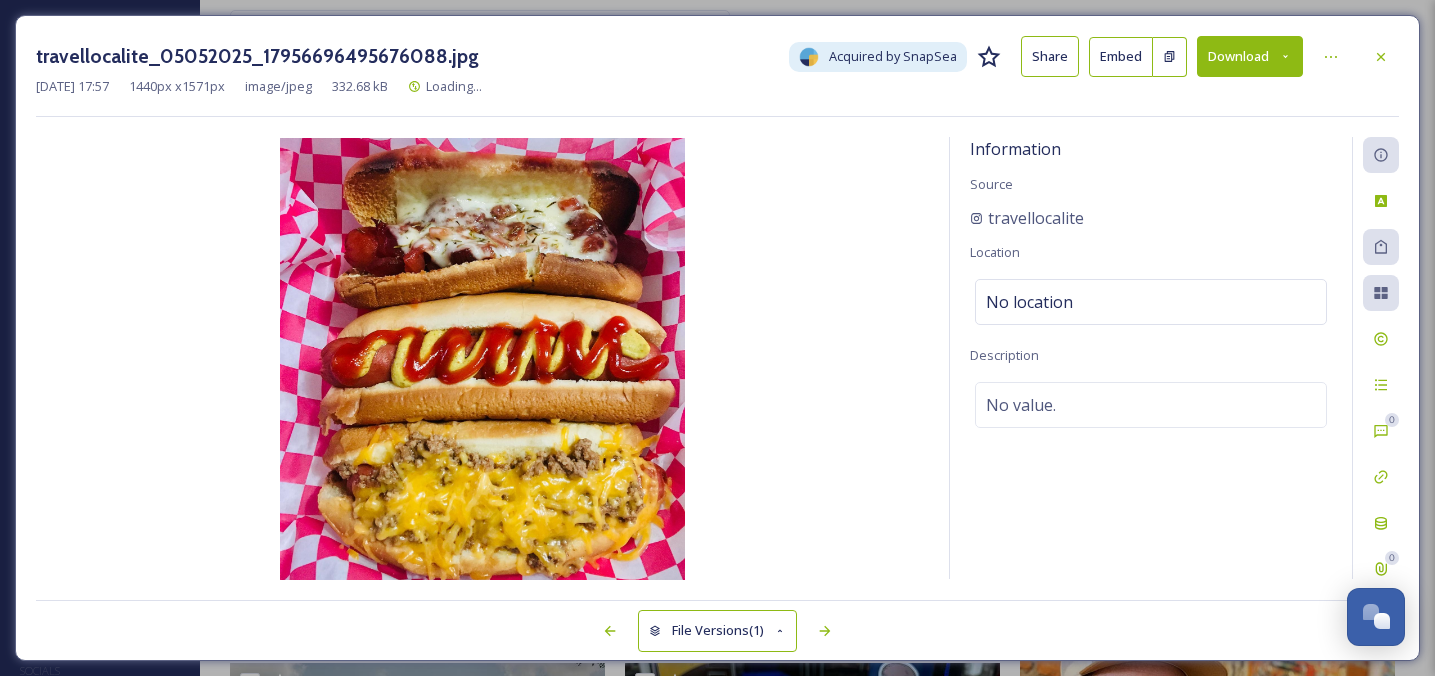 click on "Download" at bounding box center (1250, 56) 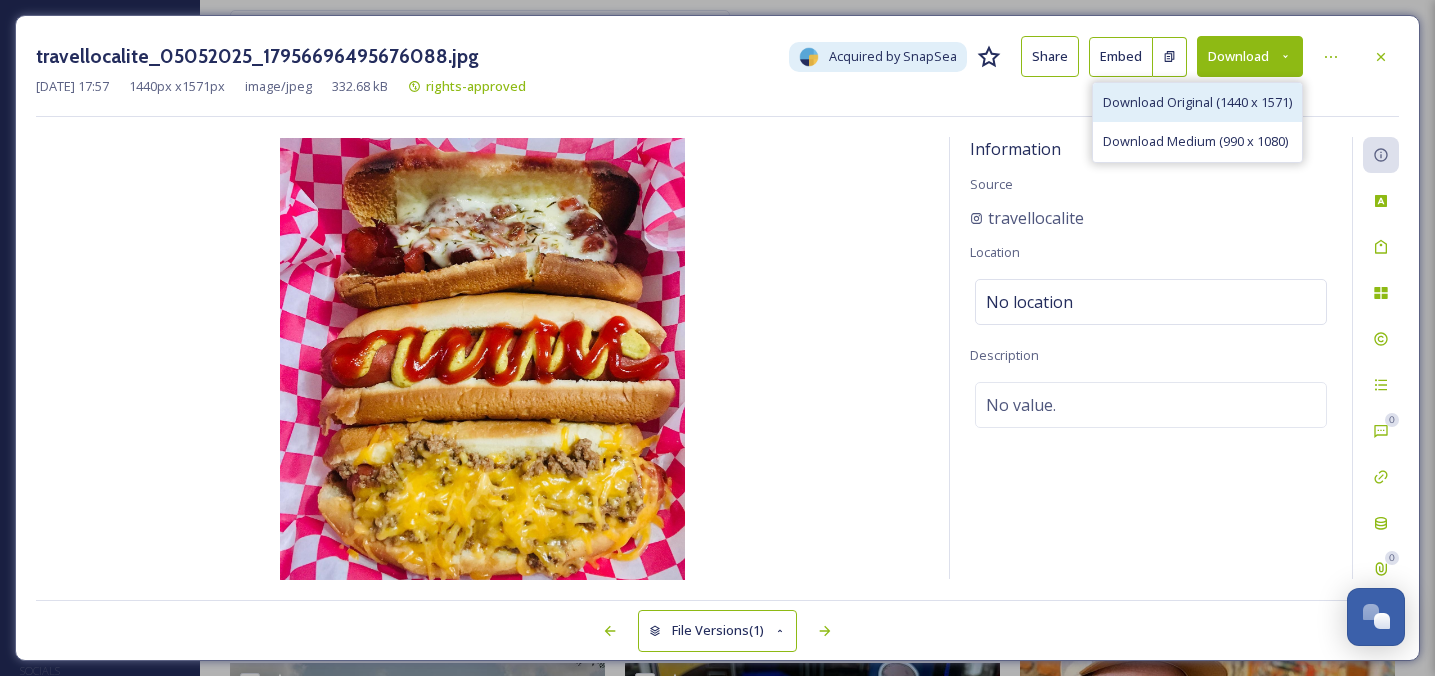click on "Download Original (1440 x 1571)" at bounding box center [1197, 102] 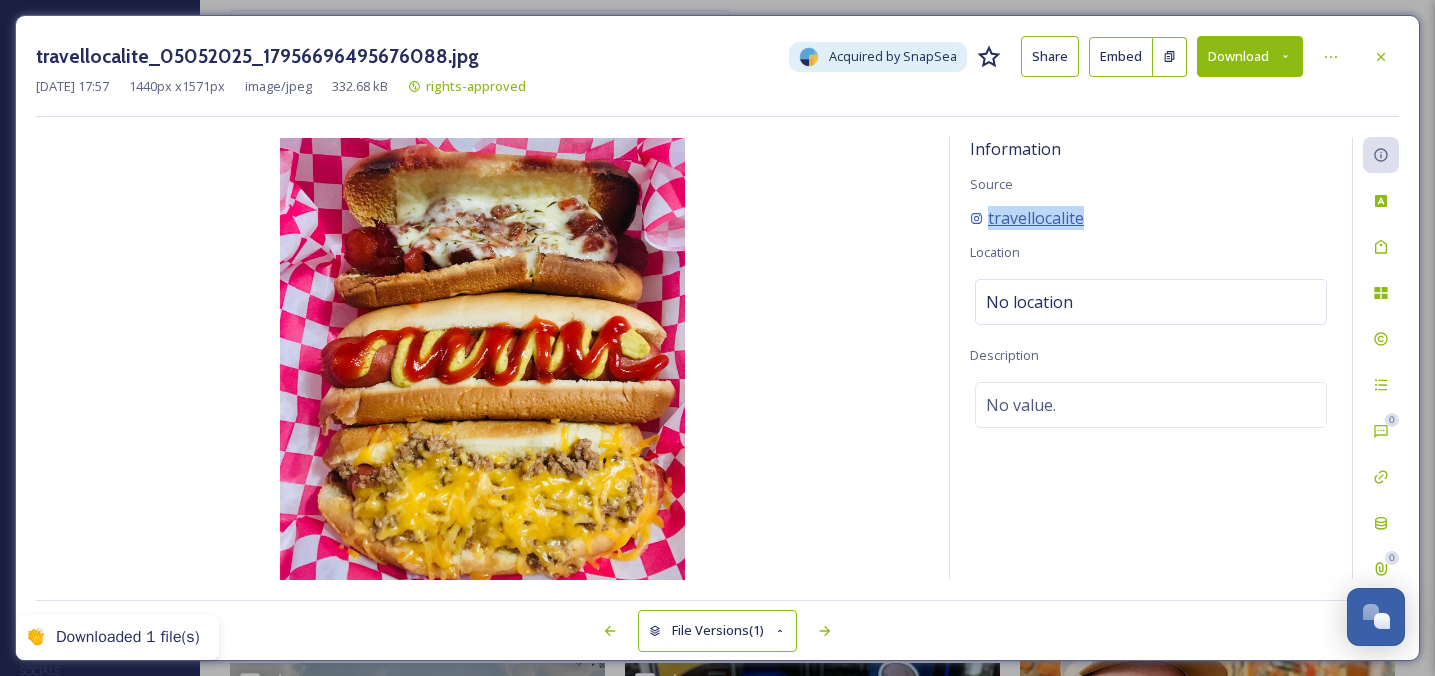 drag, startPoint x: 1117, startPoint y: 219, endPoint x: 980, endPoint y: 221, distance: 137.0146 